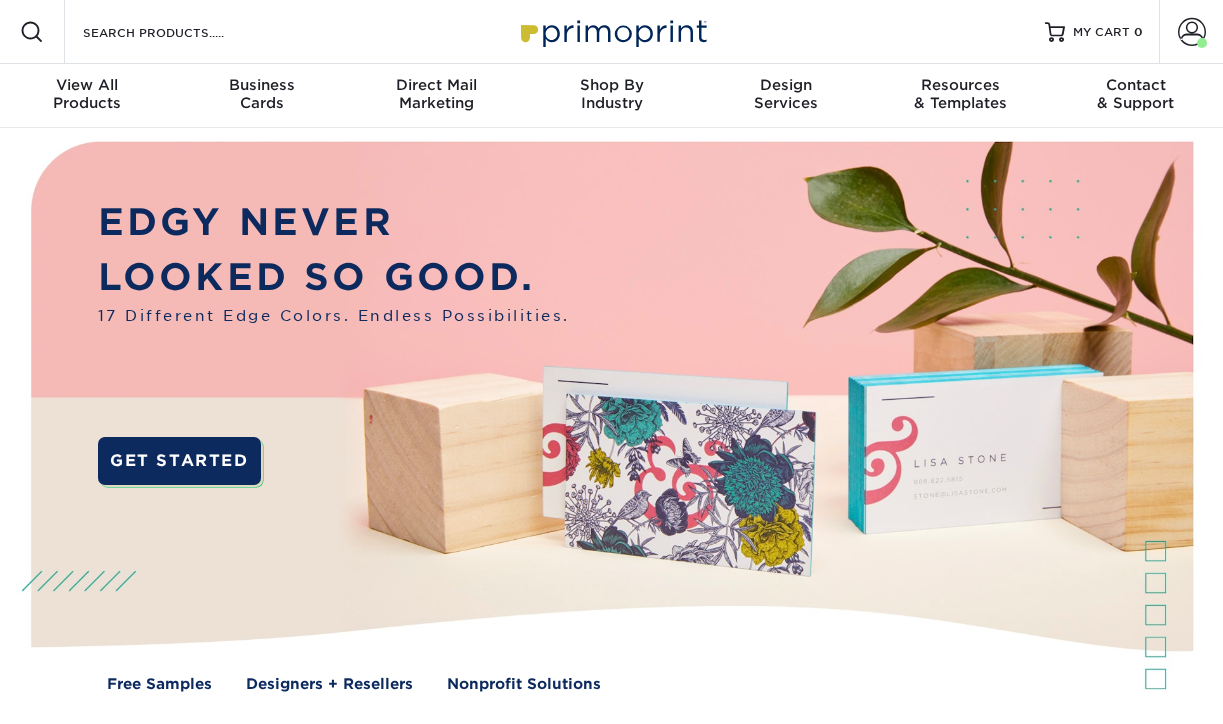 scroll, scrollTop: 0, scrollLeft: 0, axis: both 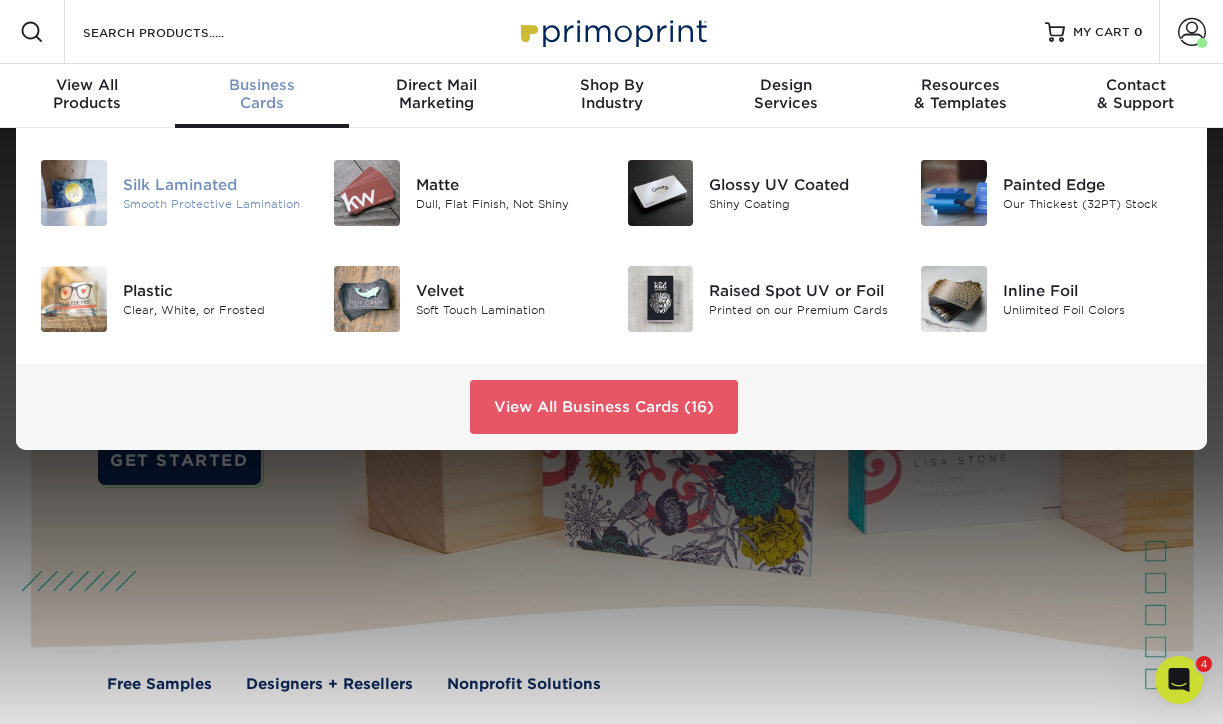 click on "Silk Laminated" at bounding box center [213, 185] 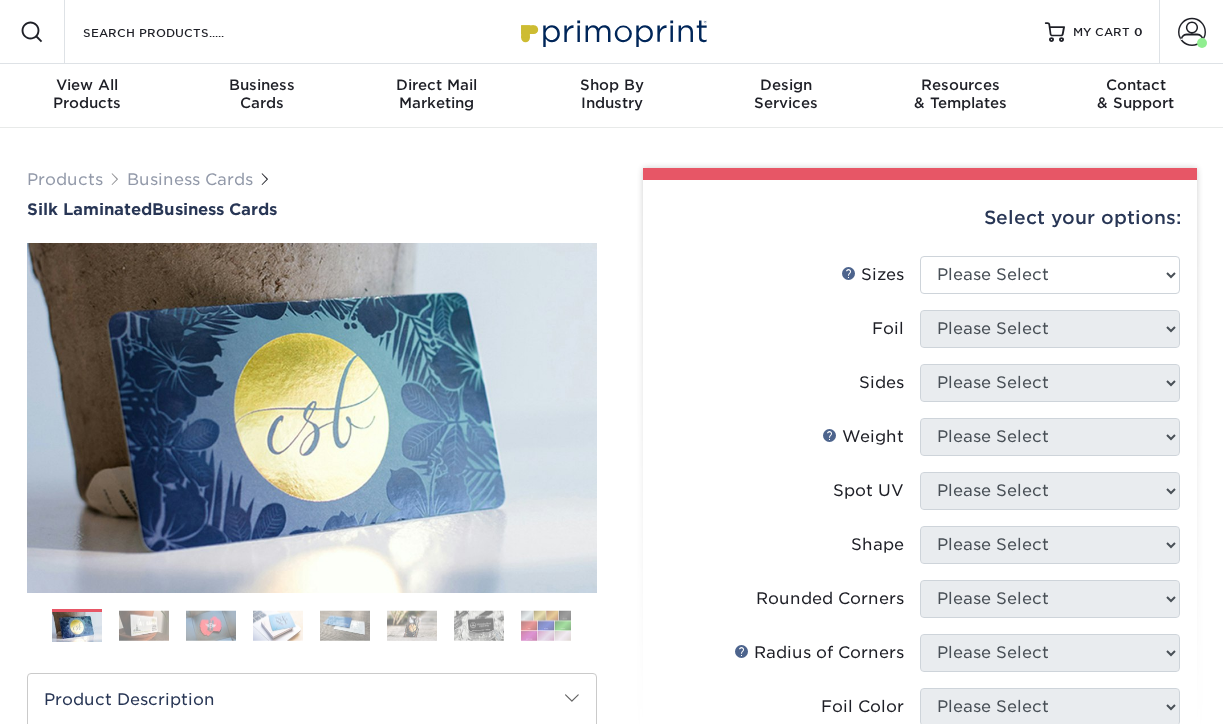 scroll, scrollTop: 0, scrollLeft: 0, axis: both 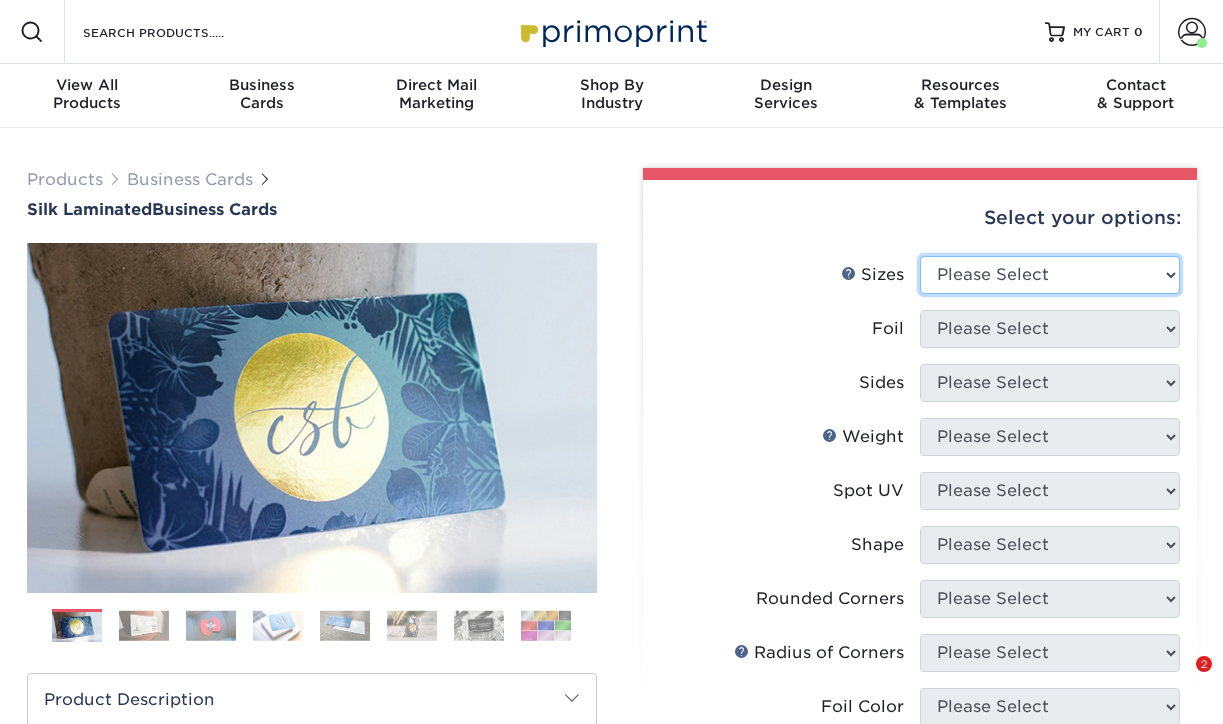 click on "Please Select
1.5" x 3.5"  - Mini
1.75" x 3.5" - Mini
2" x 2" - Square
2" x 3" - Mini
2" x 3.5" - Standard
2" x 7" - Foldover Card
2.125" x 3.375" - European
2.5" x 2.5" - Square 3.5" x 4" - Foldover Card" at bounding box center (1050, 275) 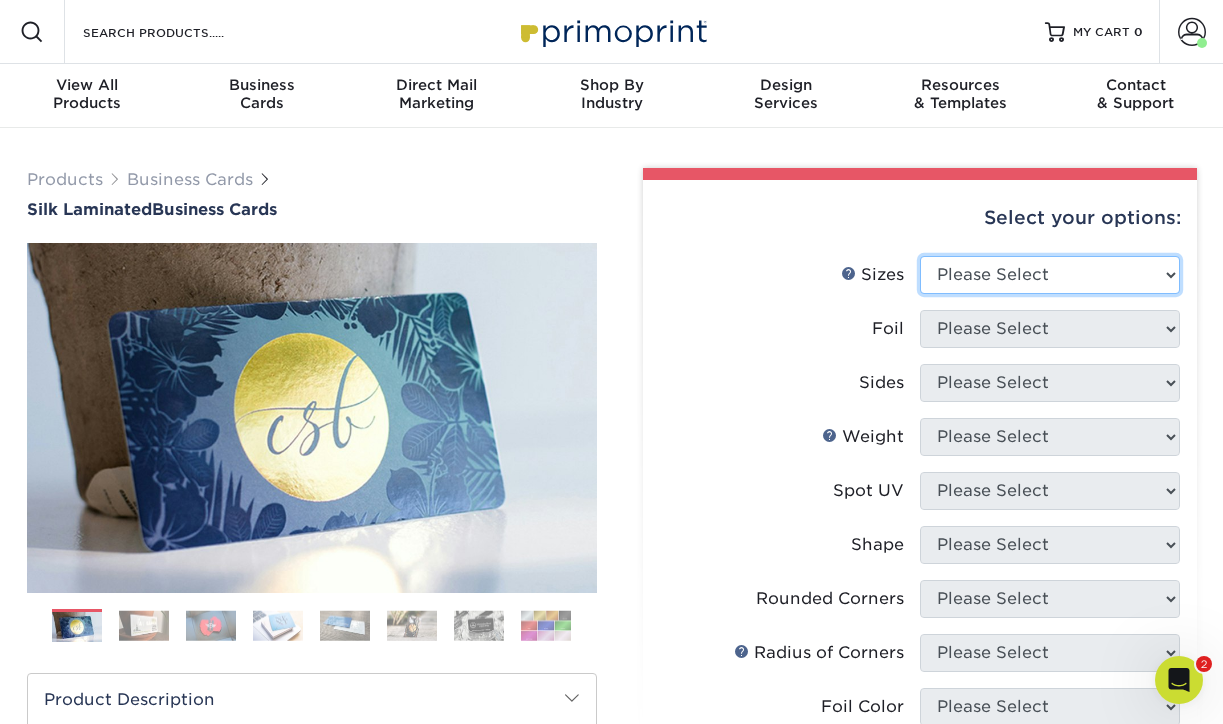 scroll, scrollTop: 0, scrollLeft: 0, axis: both 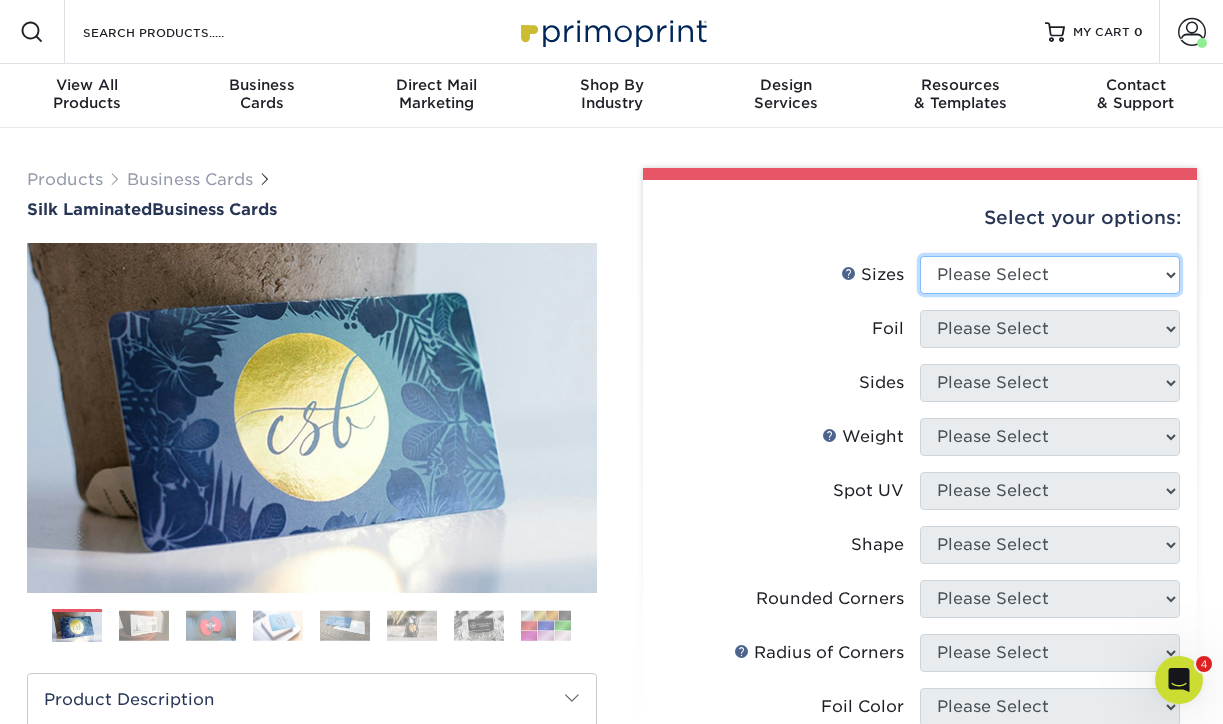 select on "2.00x3.50" 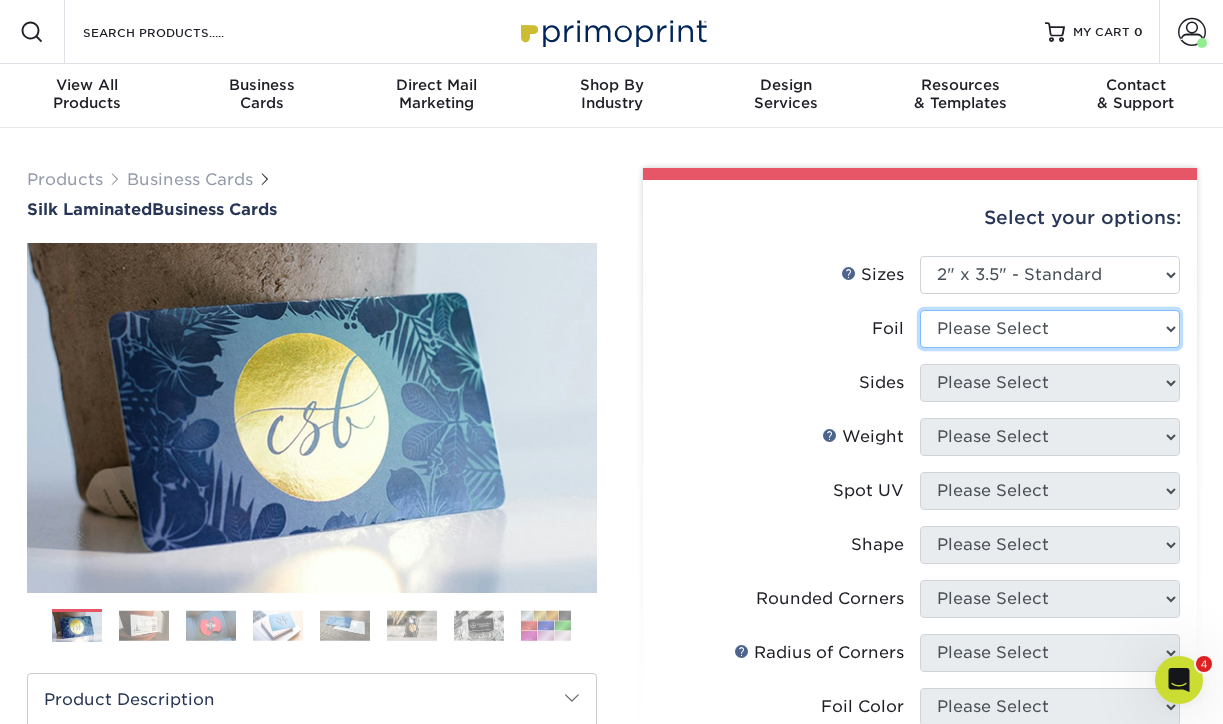 click on "Please Select Yes No" at bounding box center (1050, 329) 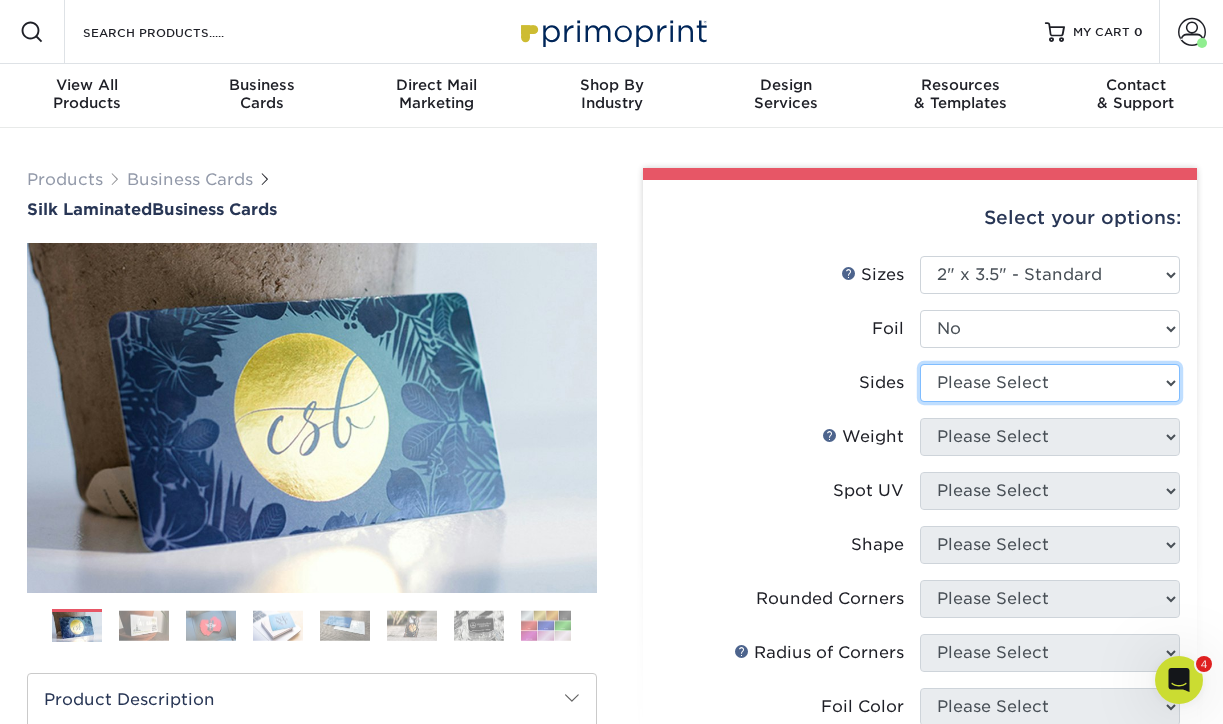 click on "Please Select Print Both Sides Print Front Only" at bounding box center [1050, 383] 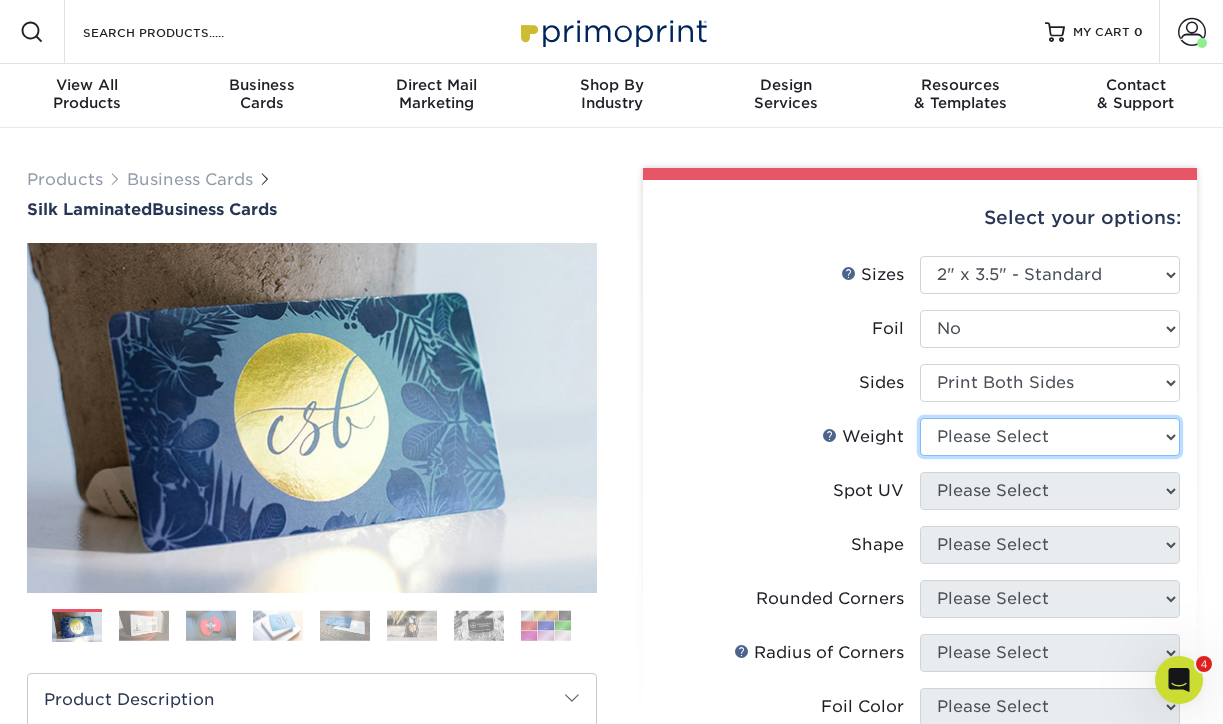 click on "Please Select 16PT" at bounding box center (1050, 437) 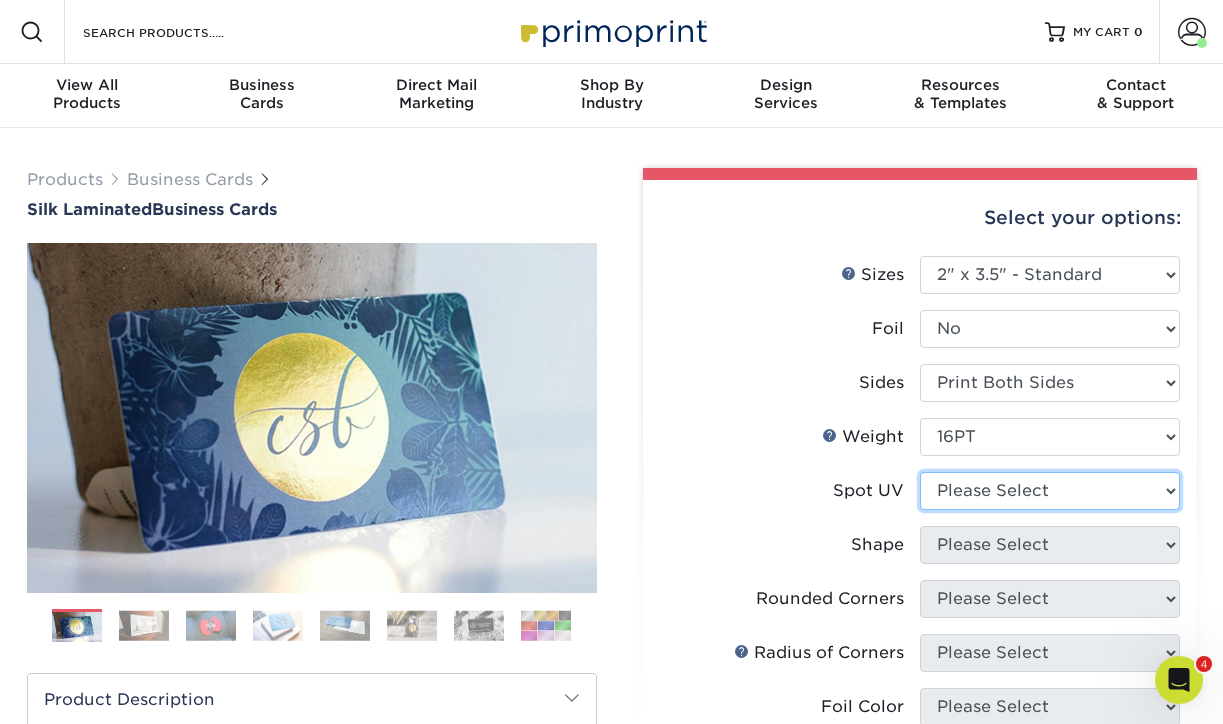 click on "Please Select No Spot UV Front and Back (Both Sides) Front Only Back Only" at bounding box center (1050, 491) 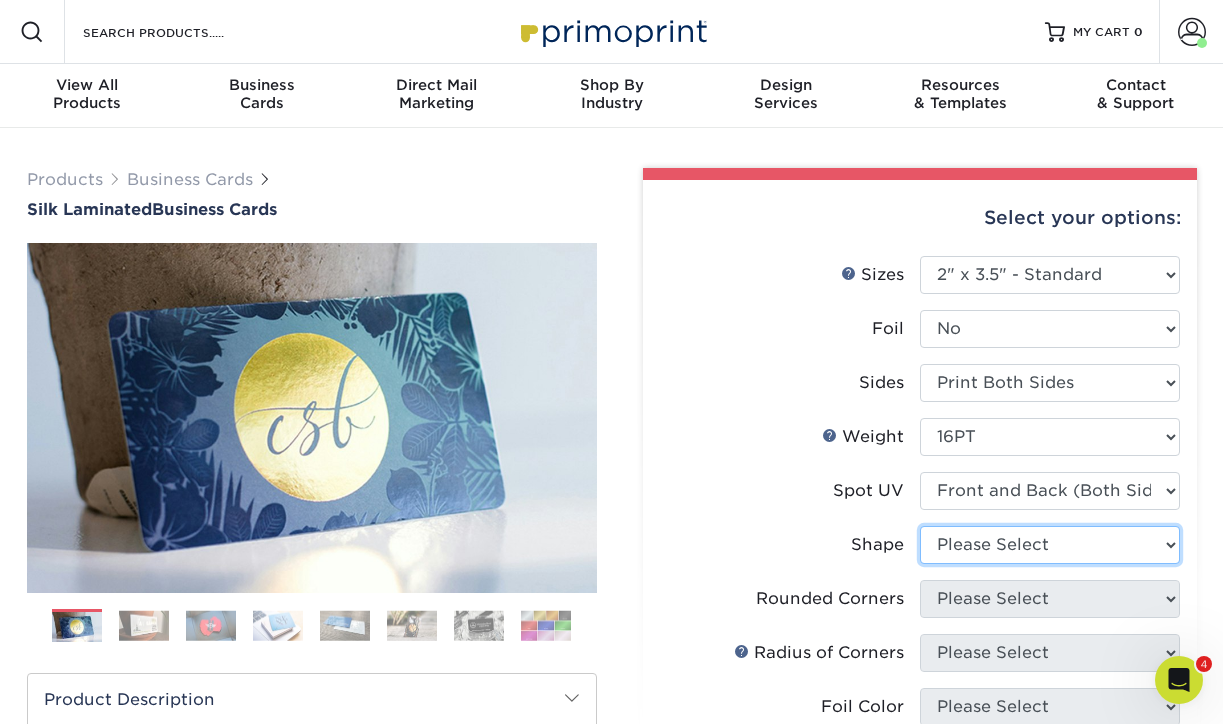 click on "Please Select Standard" at bounding box center (1050, 545) 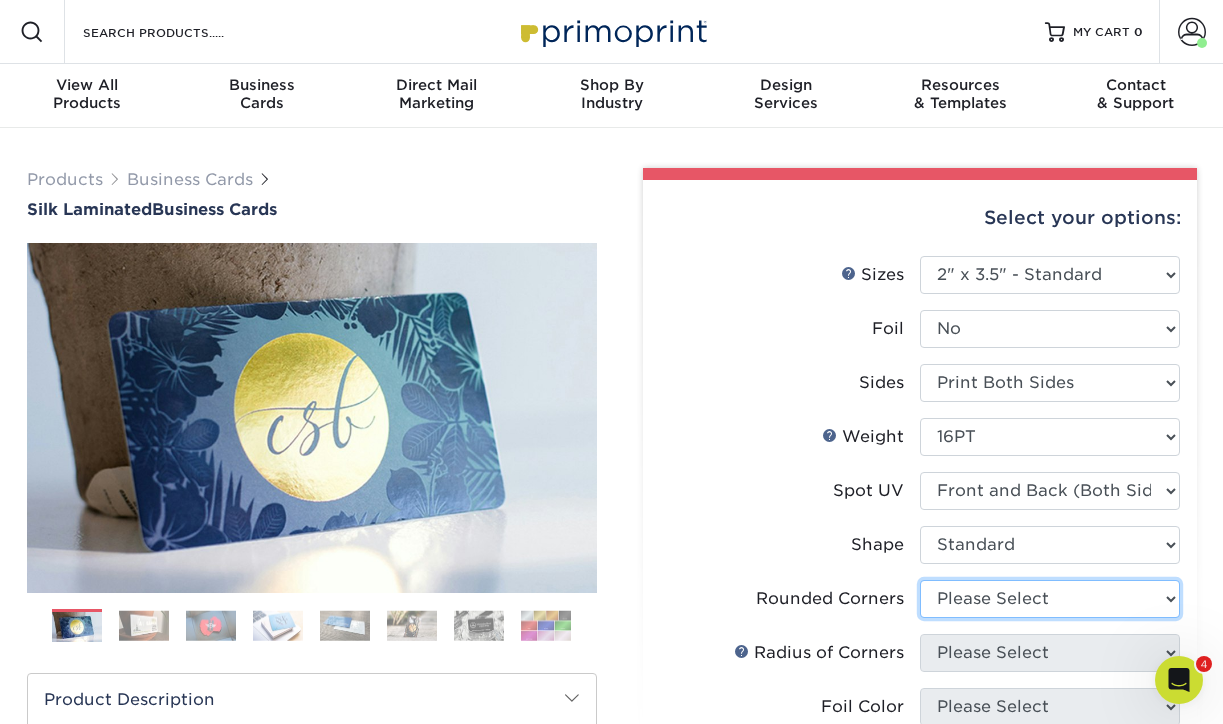click on "Please Select
Yes - Round 2 Corners                                                    Yes - Round 4 Corners                                                    No" at bounding box center [1050, 599] 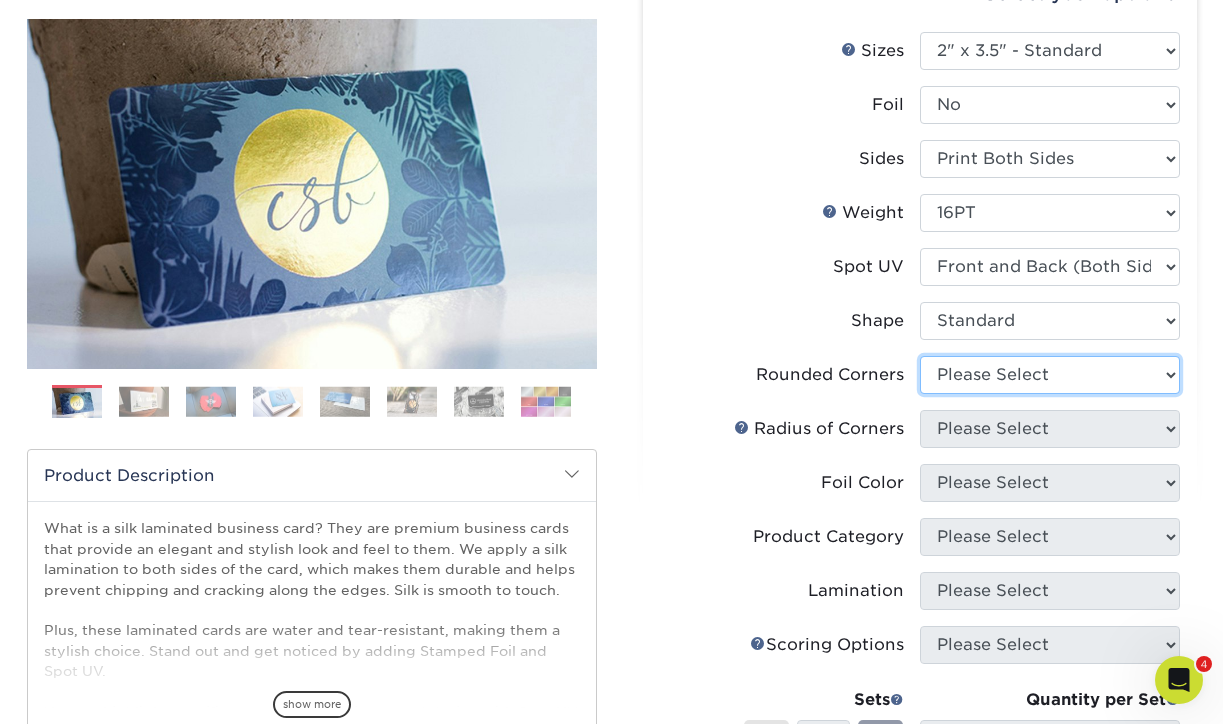 scroll, scrollTop: 270, scrollLeft: 0, axis: vertical 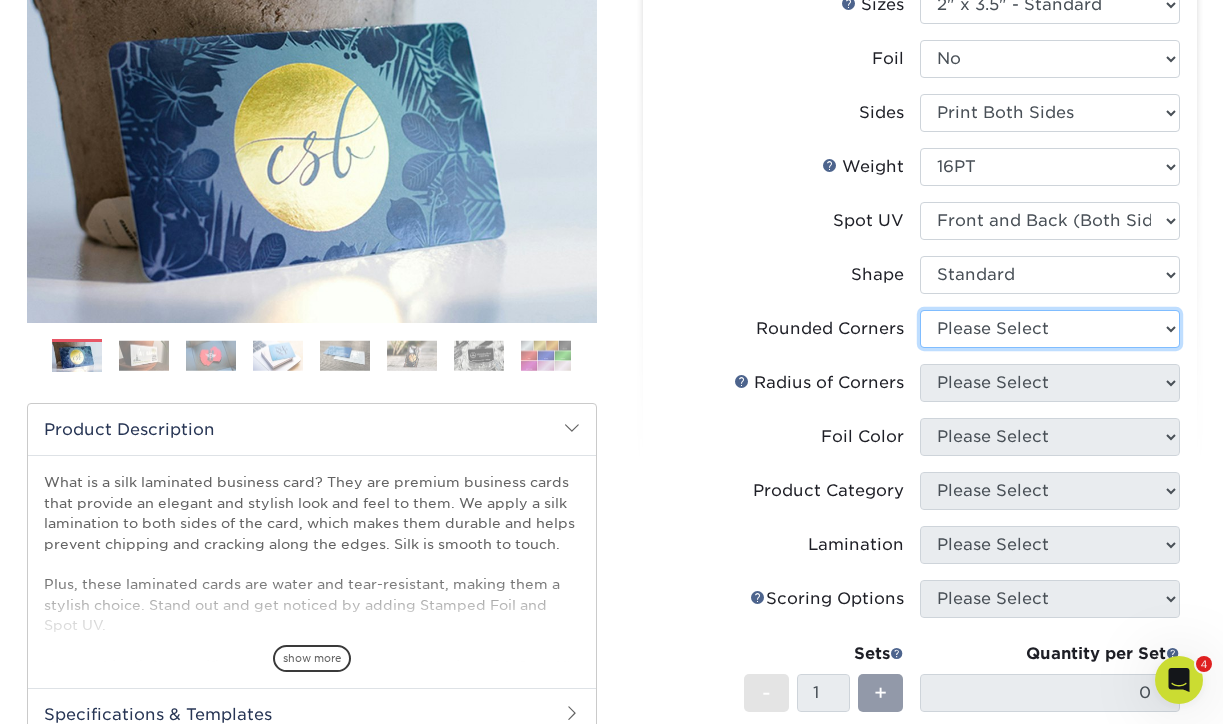 click on "Please Select
Yes - Round 2 Corners                                                    Yes - Round 4 Corners                                                    No" at bounding box center (1050, 329) 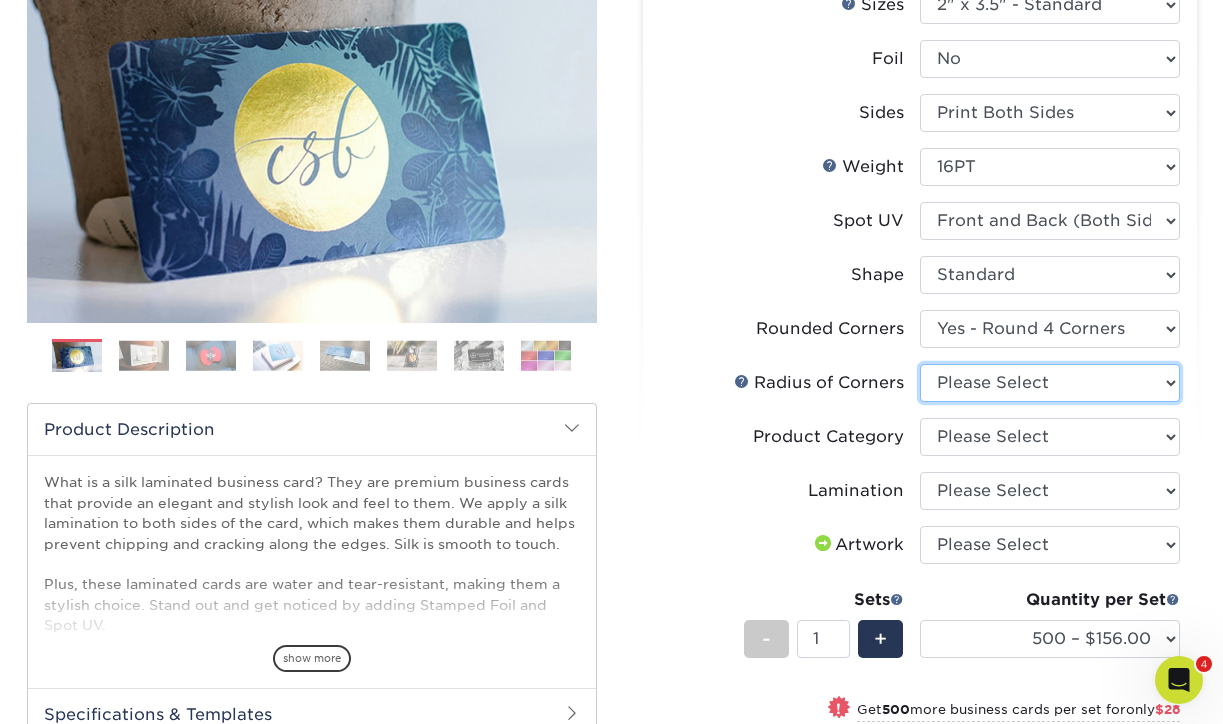 click on "Please Select Rounded 1/8" Rounded 1/4"" at bounding box center [1050, 383] 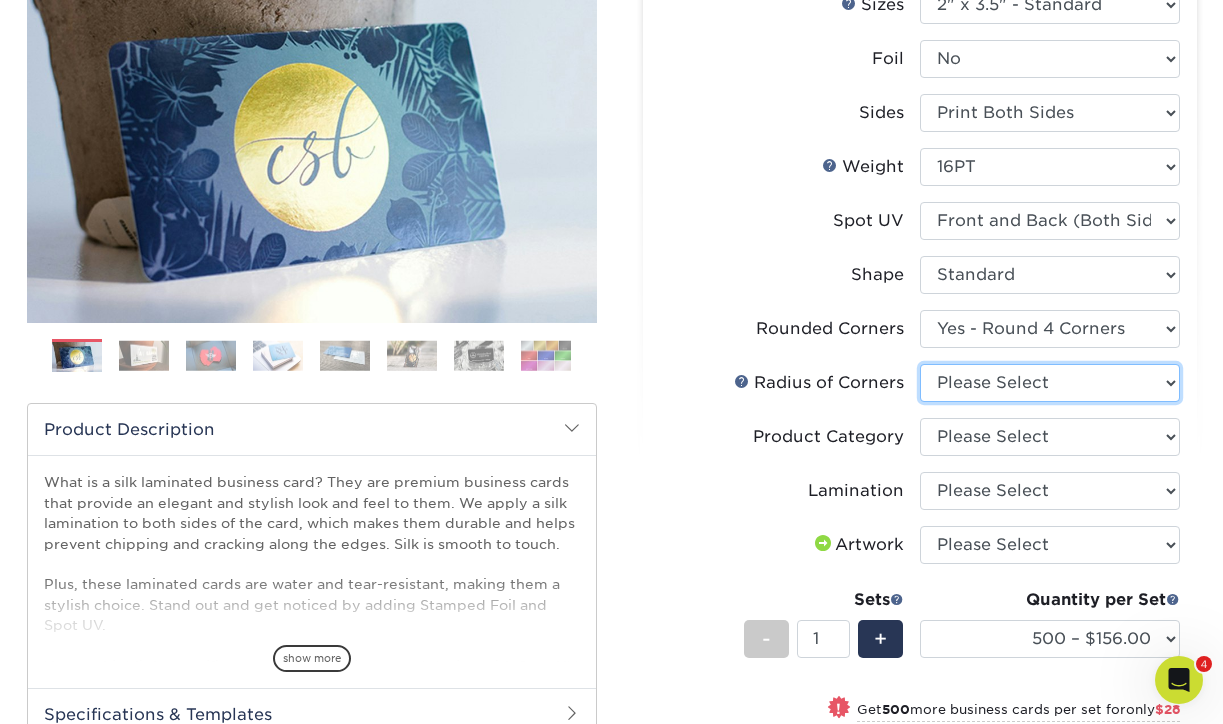 select on "589680c7-ee9a-431b-9d12-d7aeb1386a97" 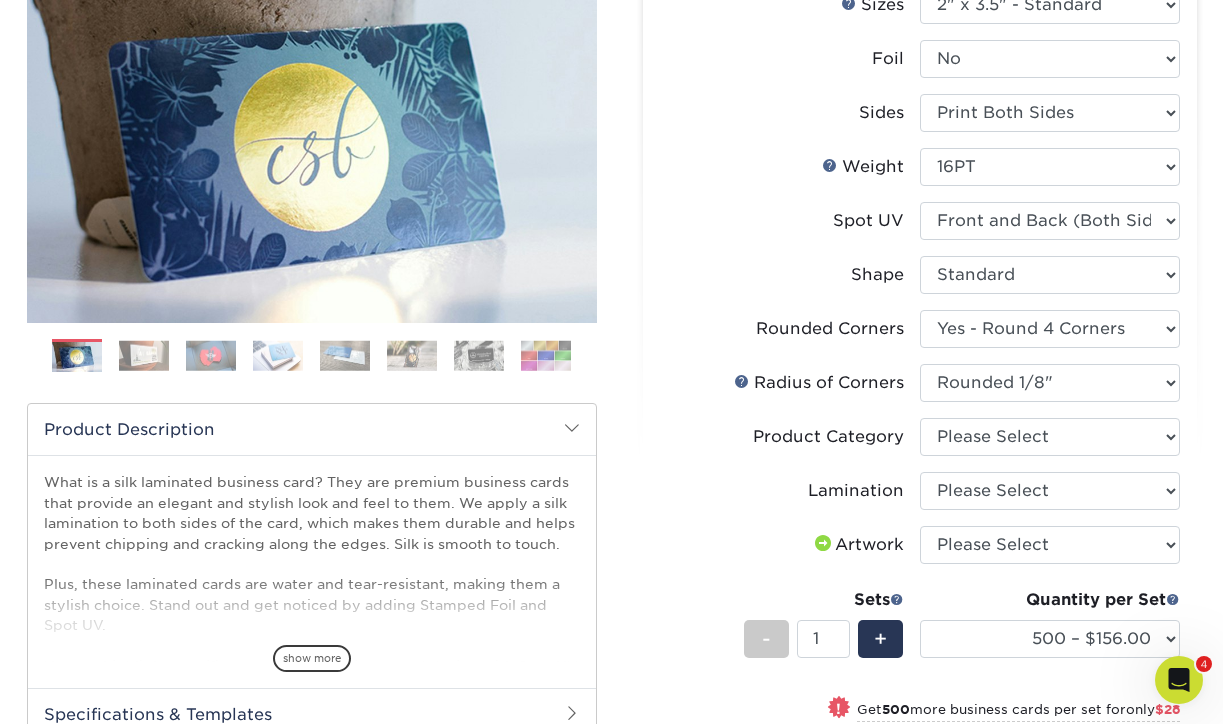 click on "Product Category
Please Select Business Cards" at bounding box center (920, 445) 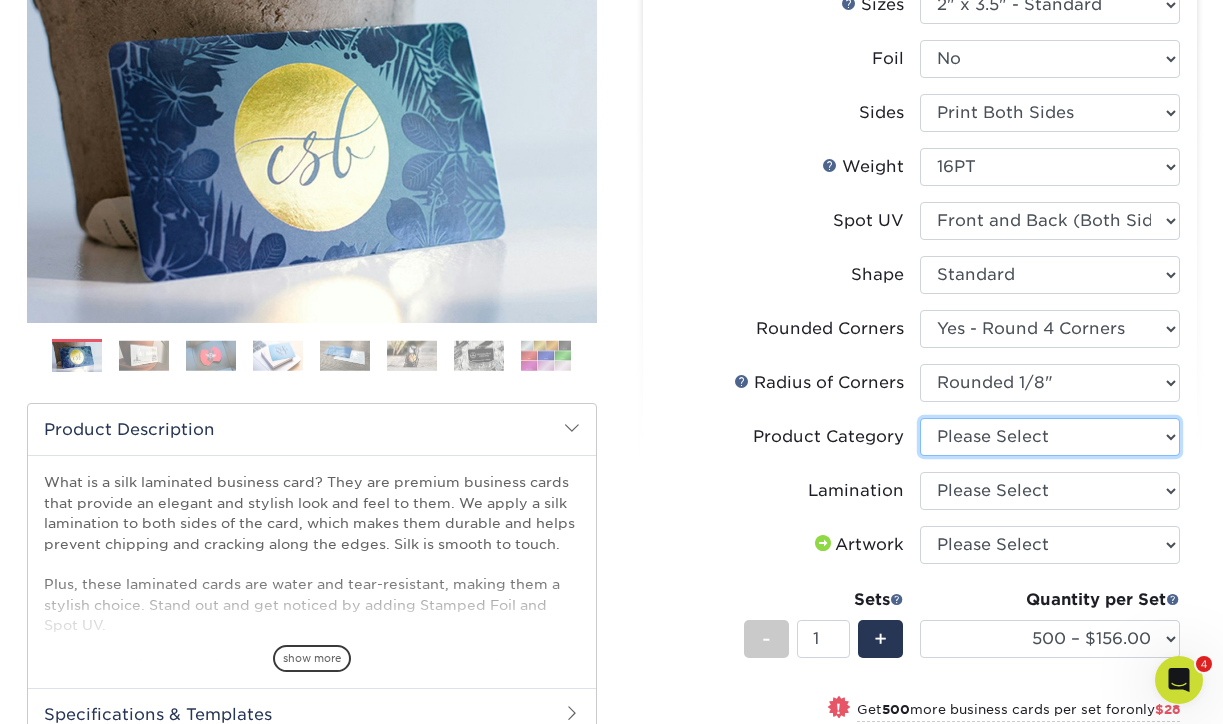 click on "Please Select Business Cards" at bounding box center [1050, 437] 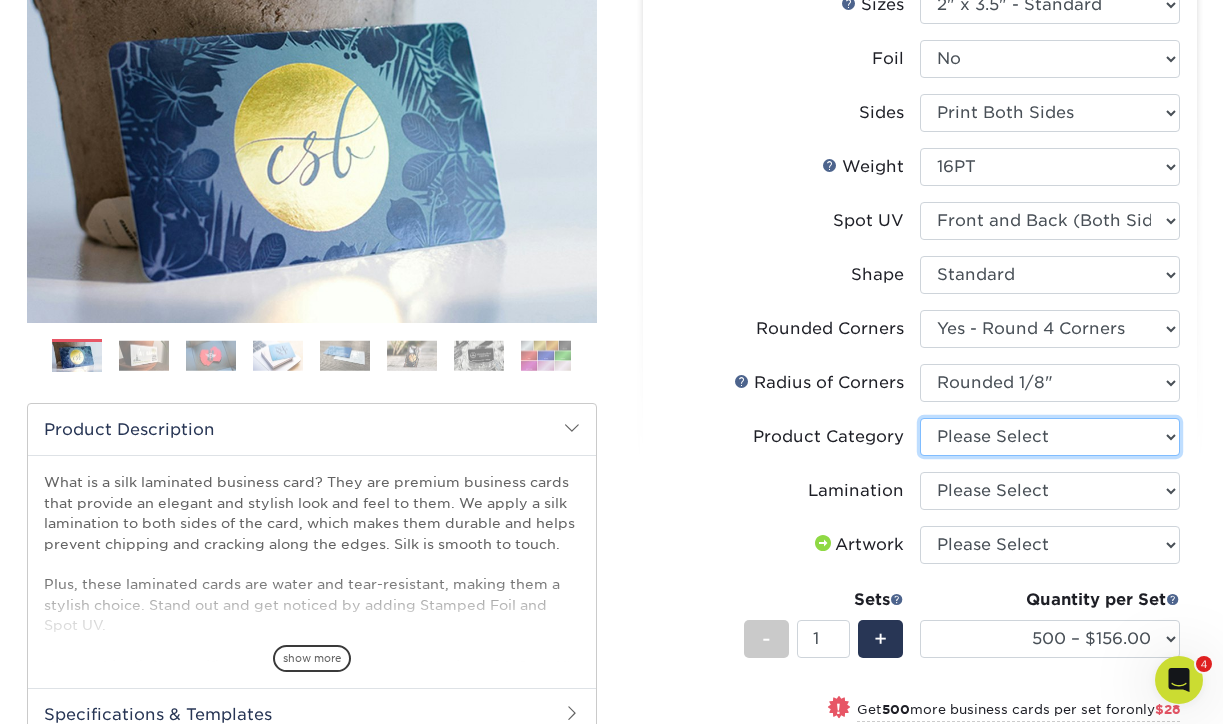 select on "3b5148f1-0588-4f88-a218-97bcfdce65c1" 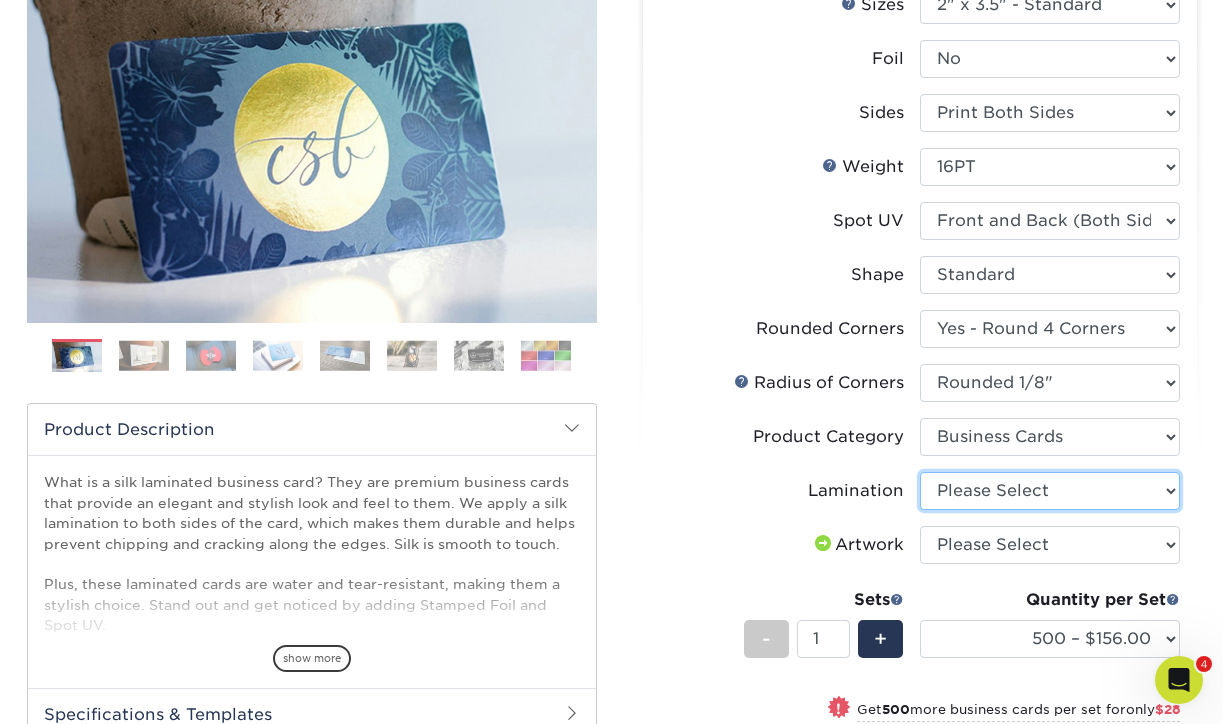 click on "Please Select Silk" at bounding box center (1050, 491) 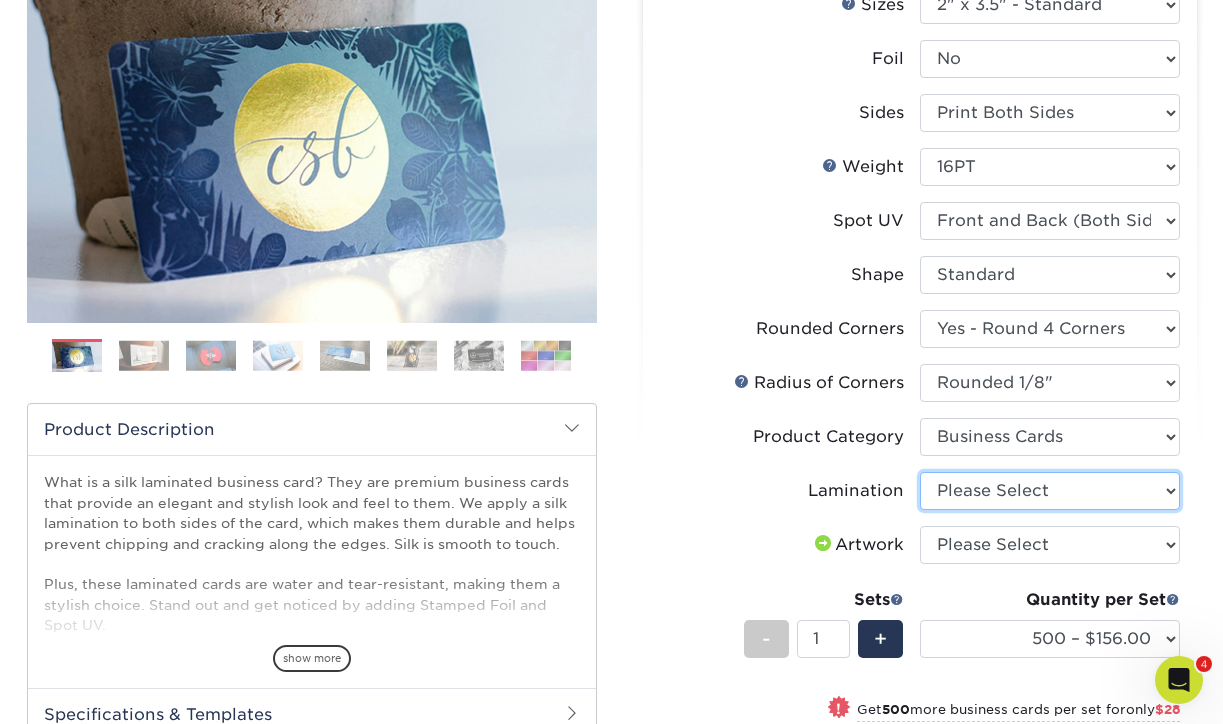 select on "ccacb42f-45f7-42d3-bbd3-7c8421cf37f0" 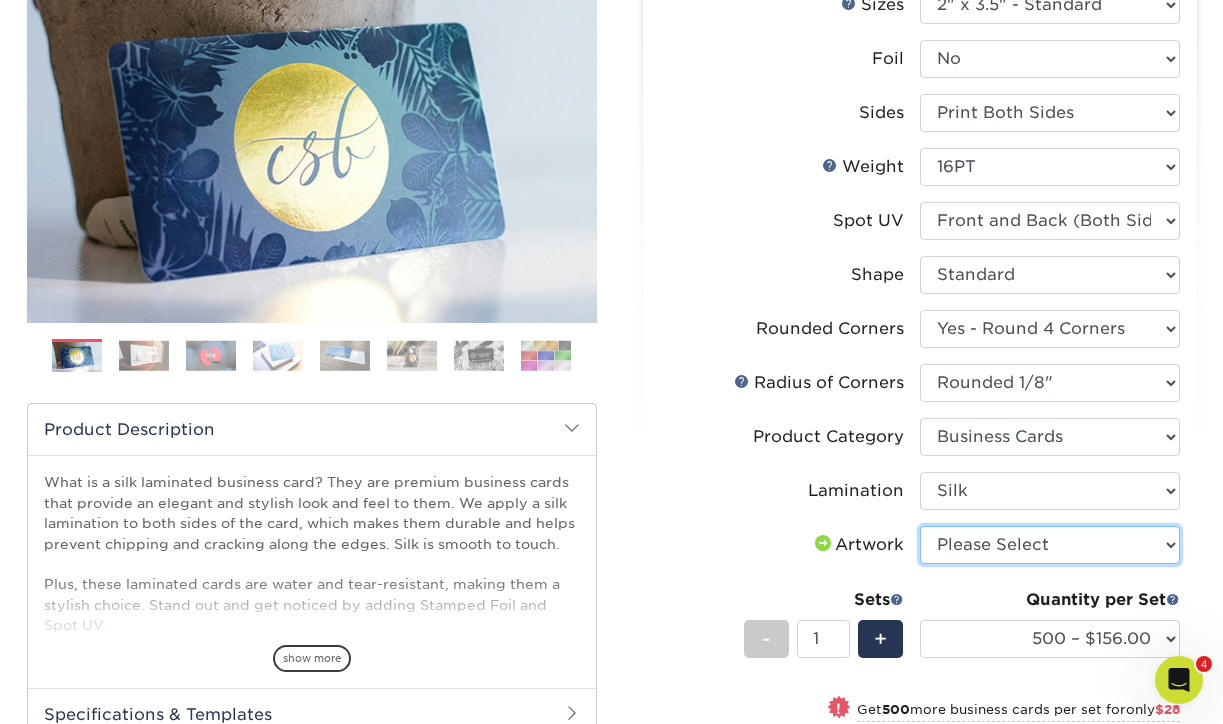 click on "Please Select I will upload files I need a design - $100" at bounding box center (1050, 545) 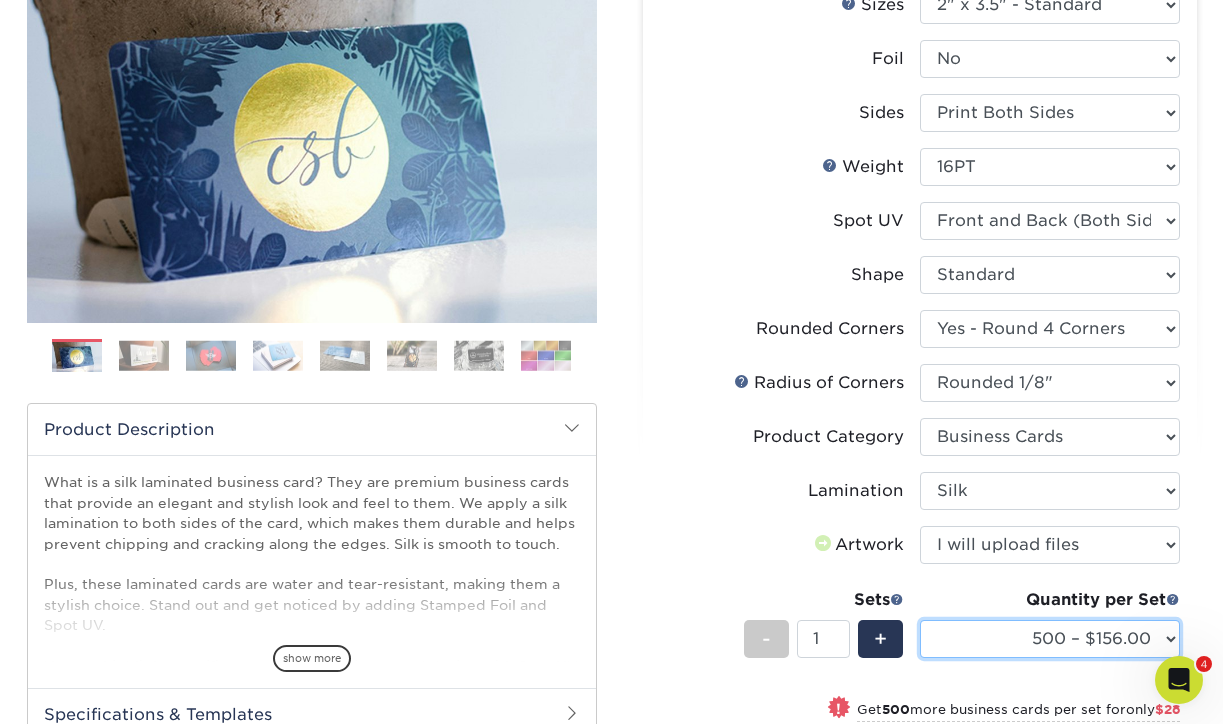 click on "500 – $156.00 1000 – $184.00 2500 – $447.00 5000 – $754.00 10000 – $1375.00" at bounding box center [1050, 639] 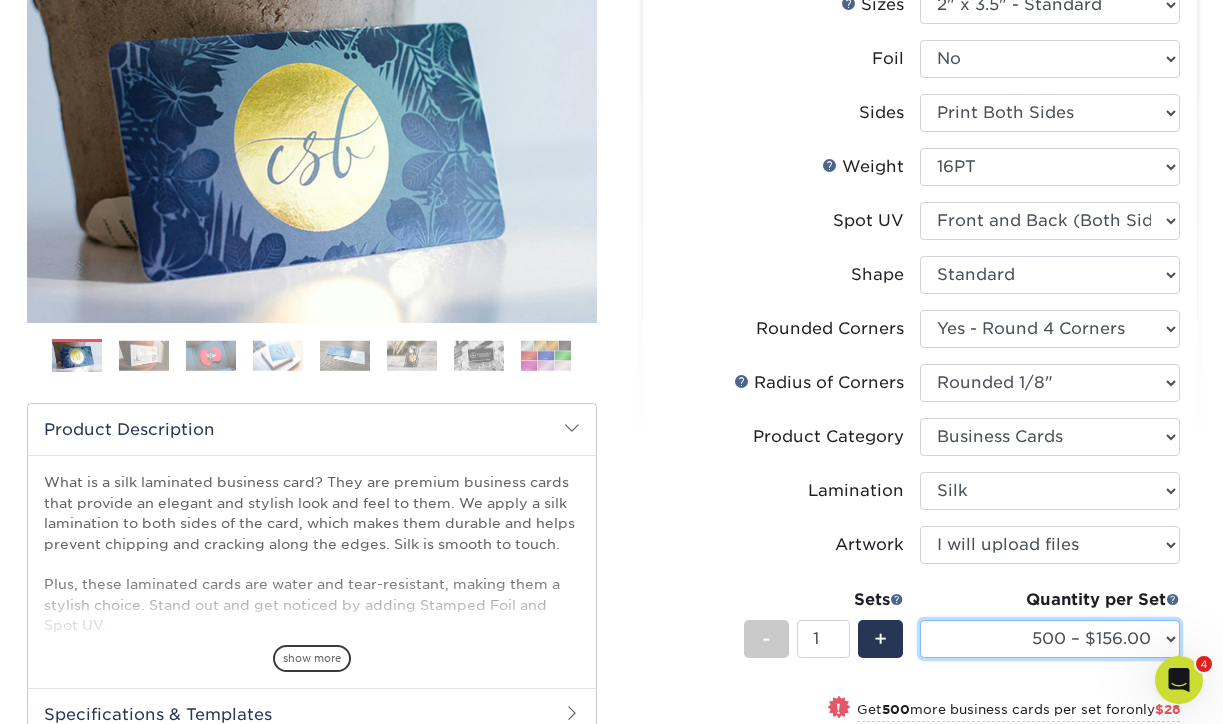 select on "1000 – $184.00" 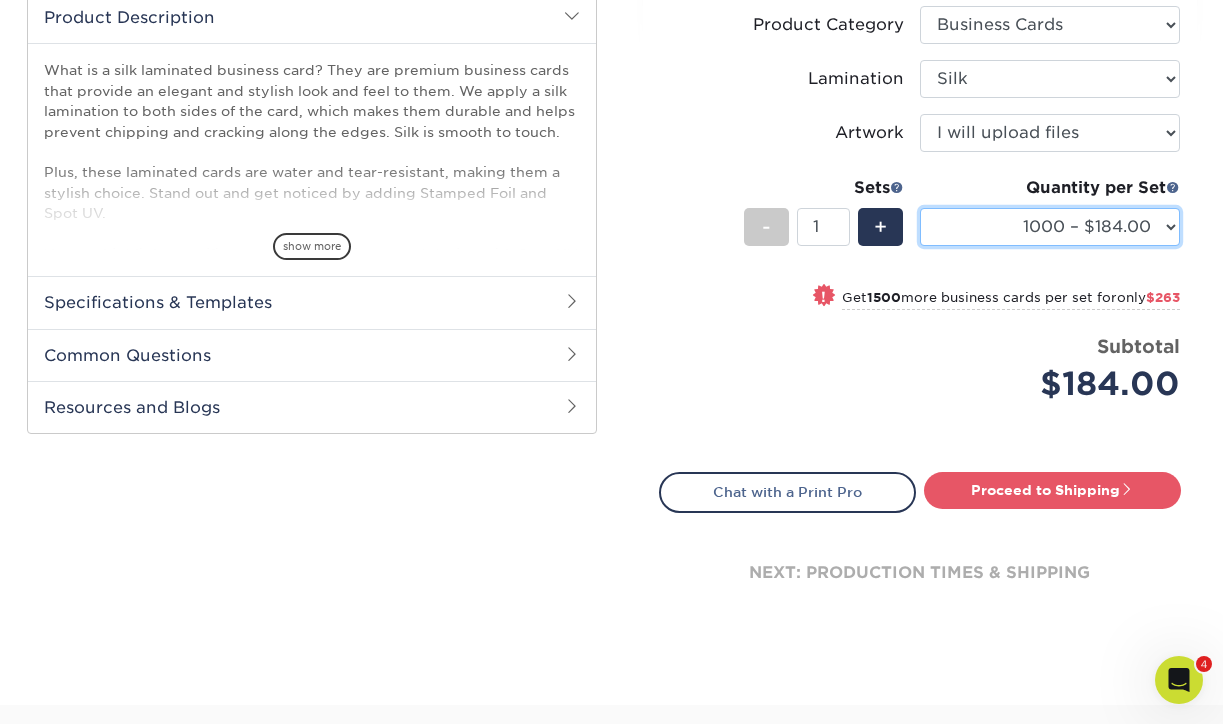 scroll, scrollTop: 696, scrollLeft: 0, axis: vertical 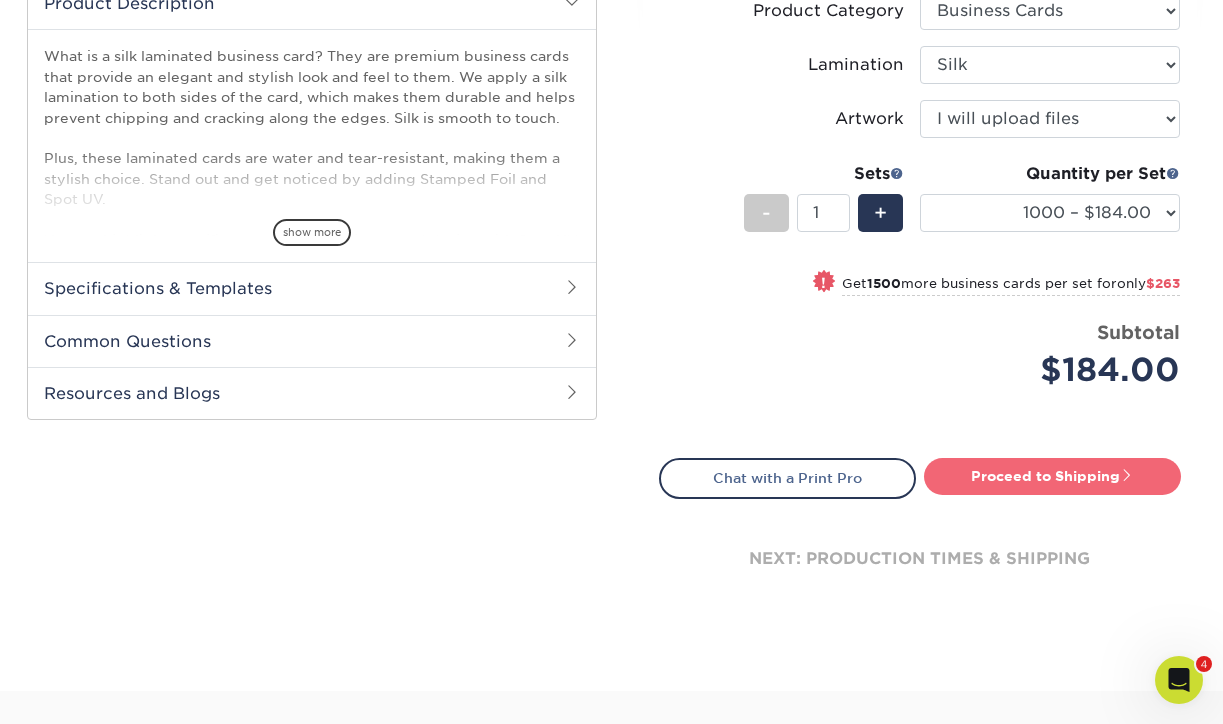 click on "Proceed to Shipping" at bounding box center (1052, 476) 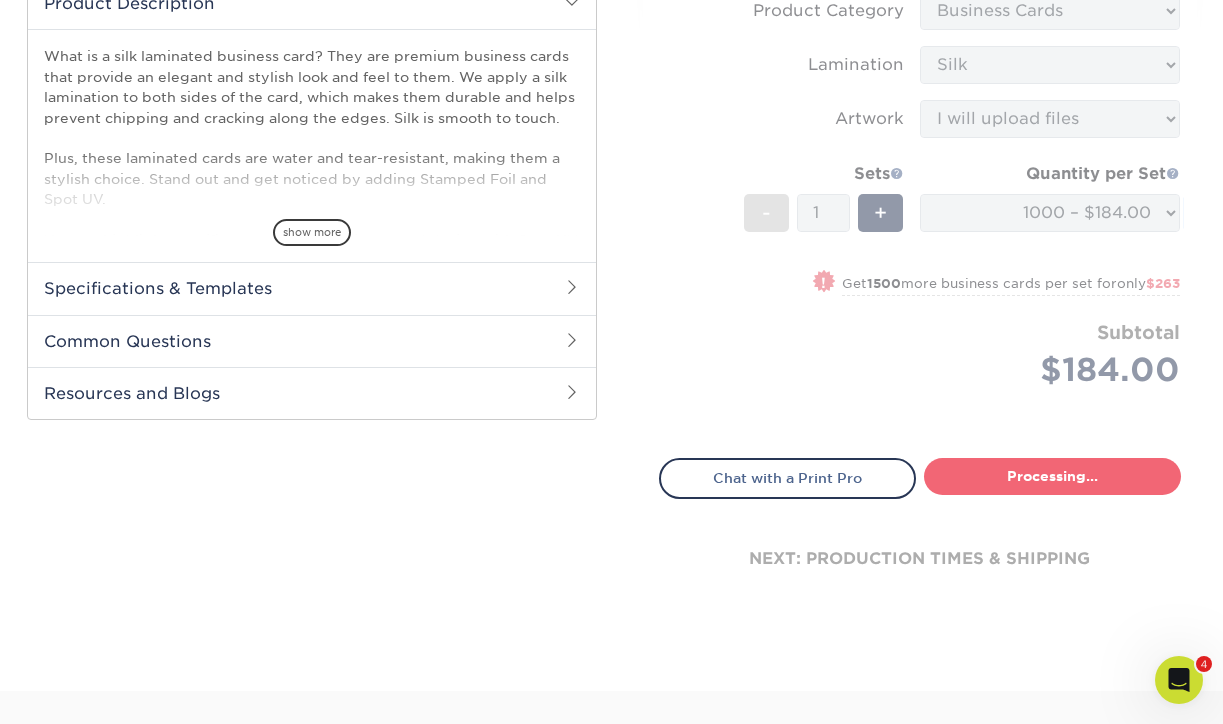 select on "eac151dc-5db9-4b99-b896-4e2ac55ddf4a" 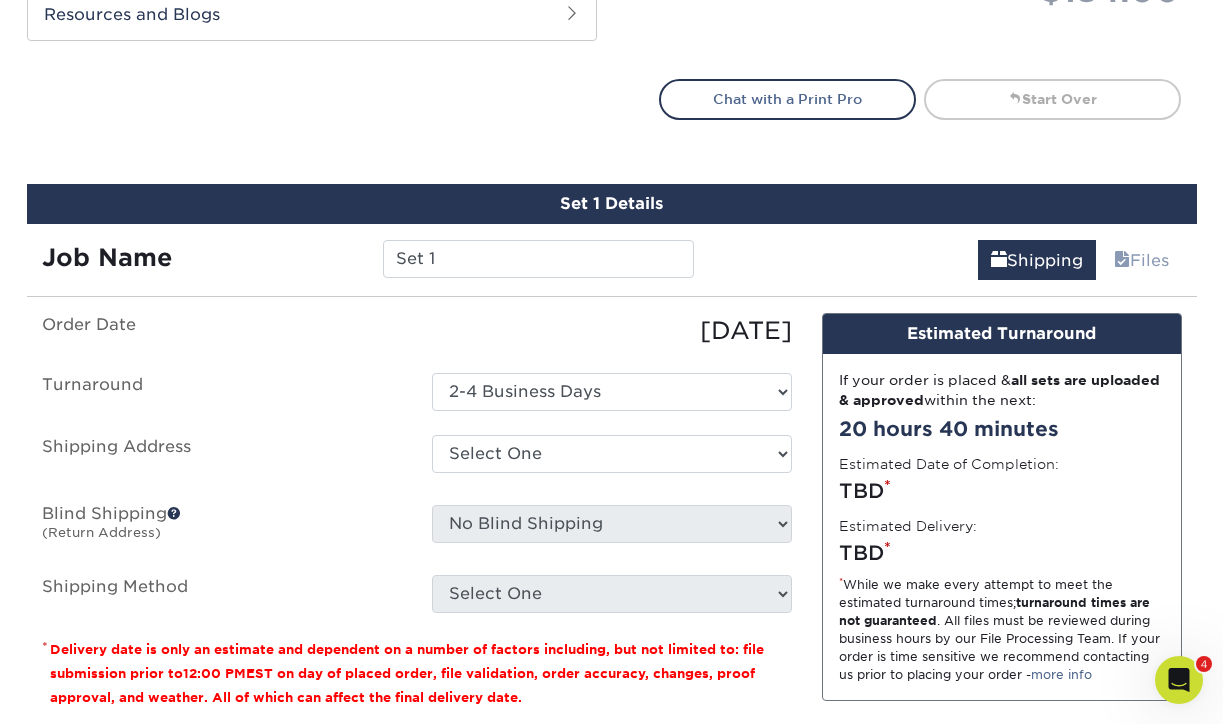 scroll, scrollTop: 1208, scrollLeft: 0, axis: vertical 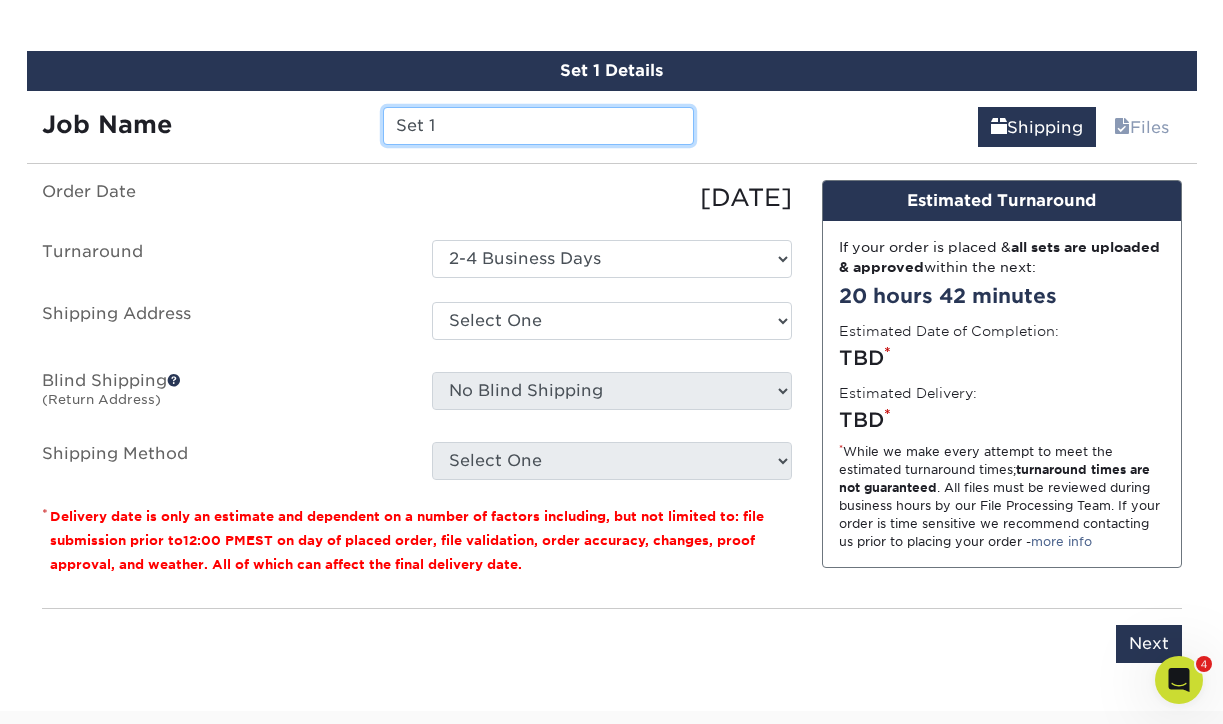 click on "Set 1" at bounding box center (538, 126) 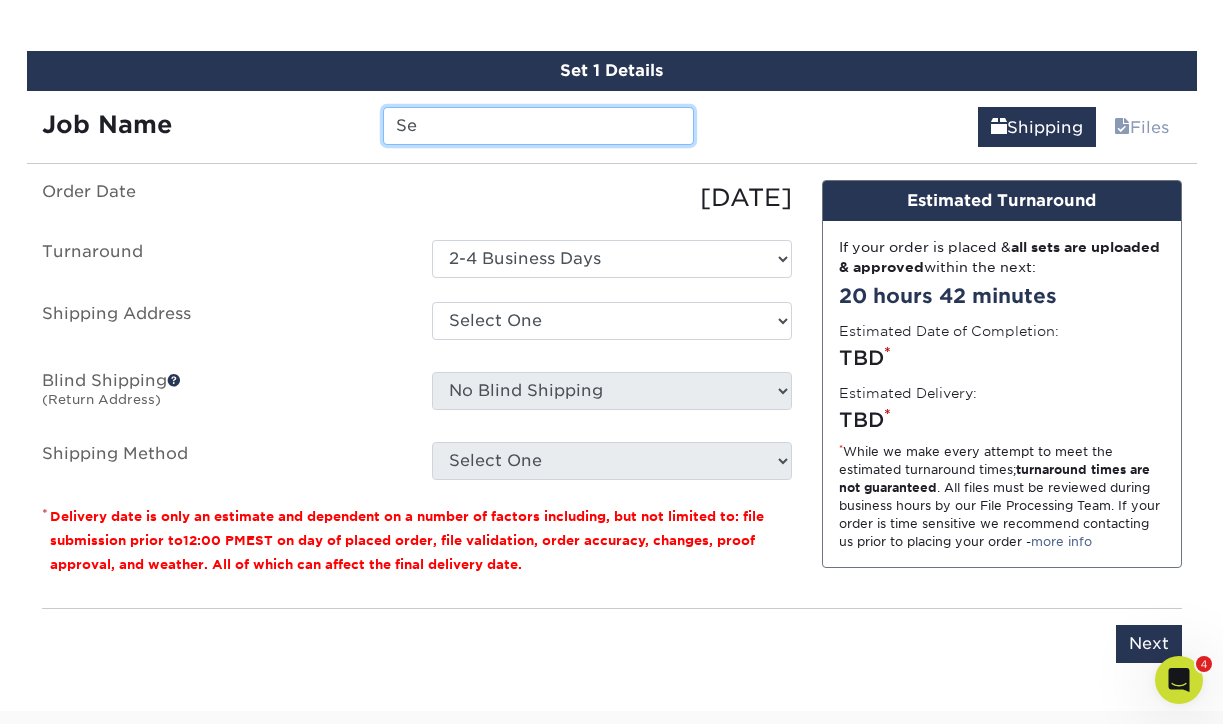 type on "S" 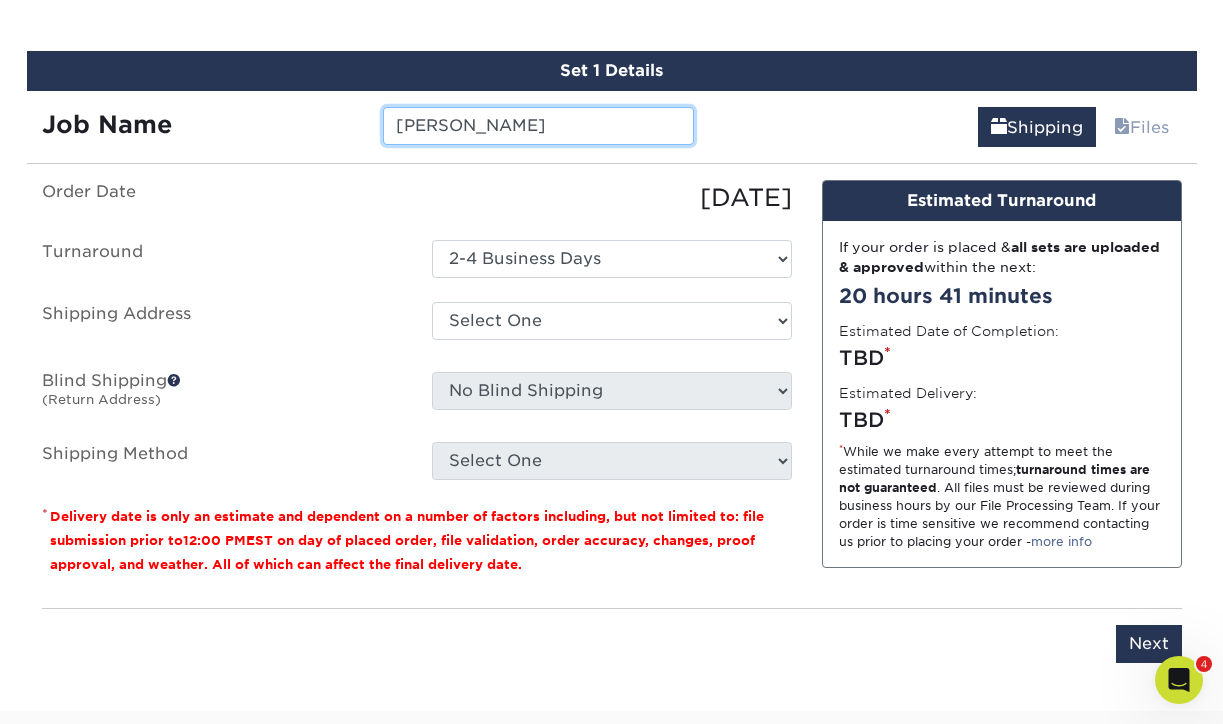 type on "Sam Alvarado" 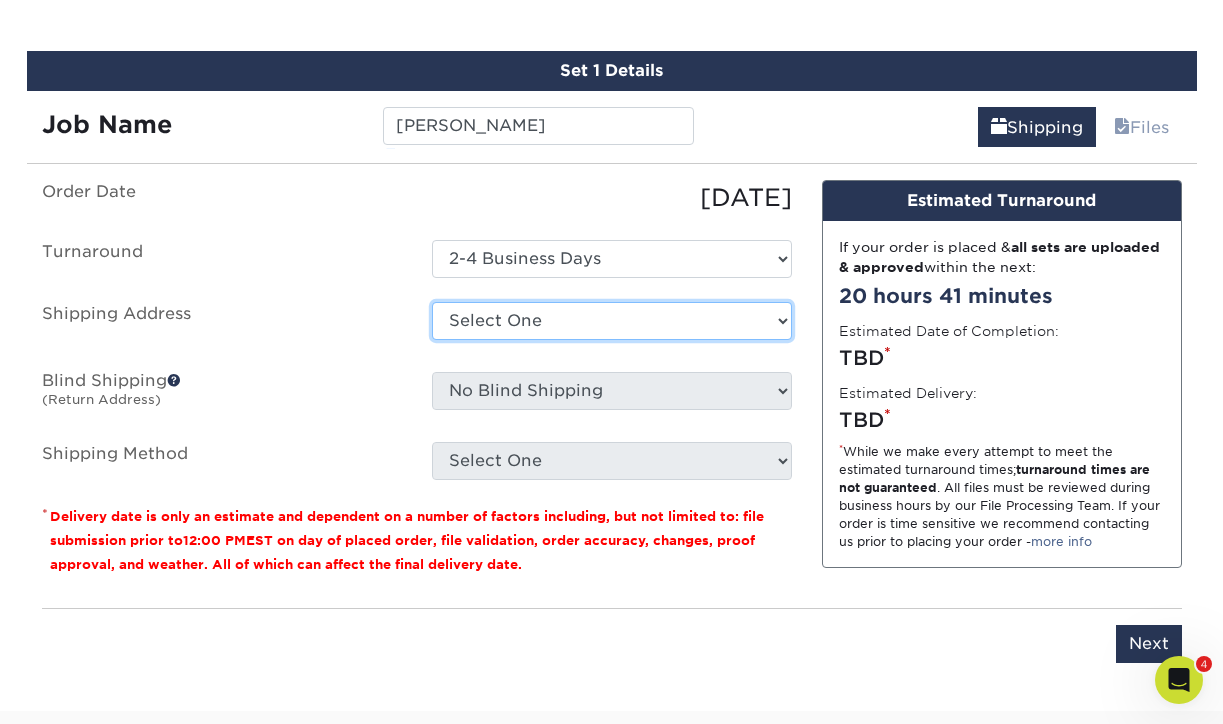 click on "Select One
Alex Karis
Andrea SeGraves
Brian Whitworth
Bryan Schleigh
Courtney Carr
Garrett Taylor
Grant Geisinger
Jared Kriegel
Jason Bush
Jessica Colvin
Juan Garcia
KC Plum
Matt Krumholz
Mike Kroeger
Mike Lippert Business Cards
Monica Kennedy
Patrick Briody
Ria Subramaniam AZ
Scott Clark
Shawn Guzman
Theron Guerra
X3 Tradesmen - Arizona (Dan)
X3 Tradesmen TX" at bounding box center (612, 321) 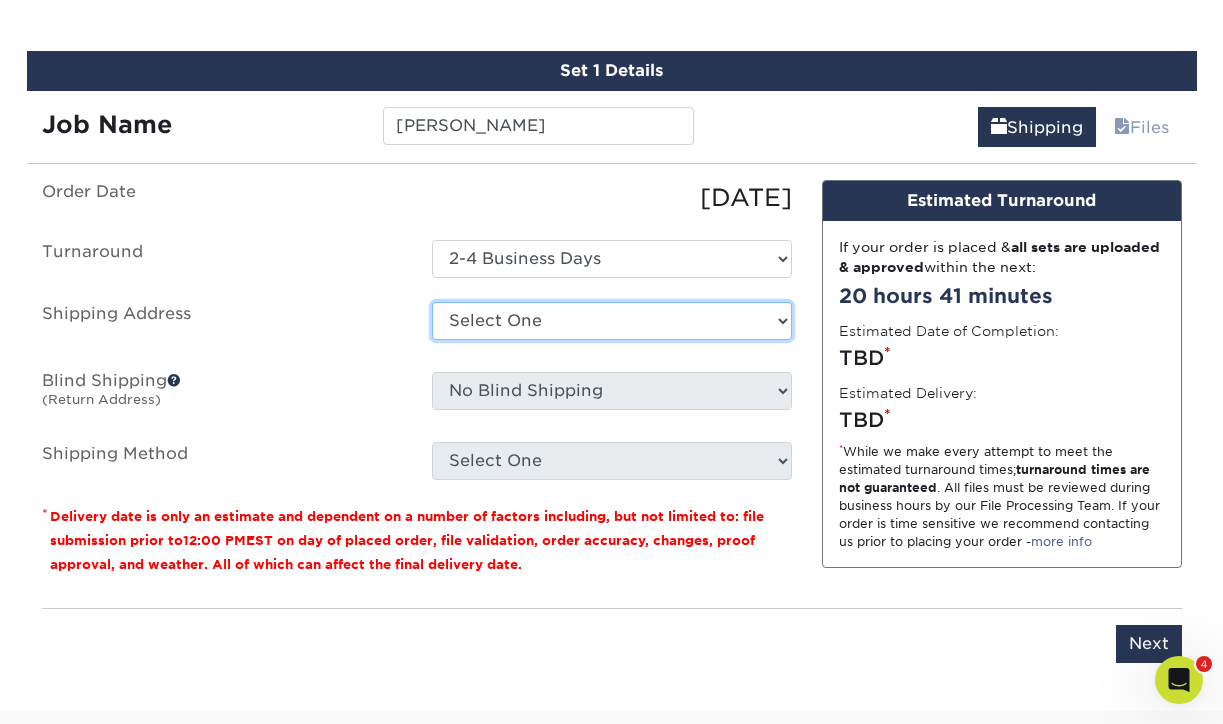 select on "103580" 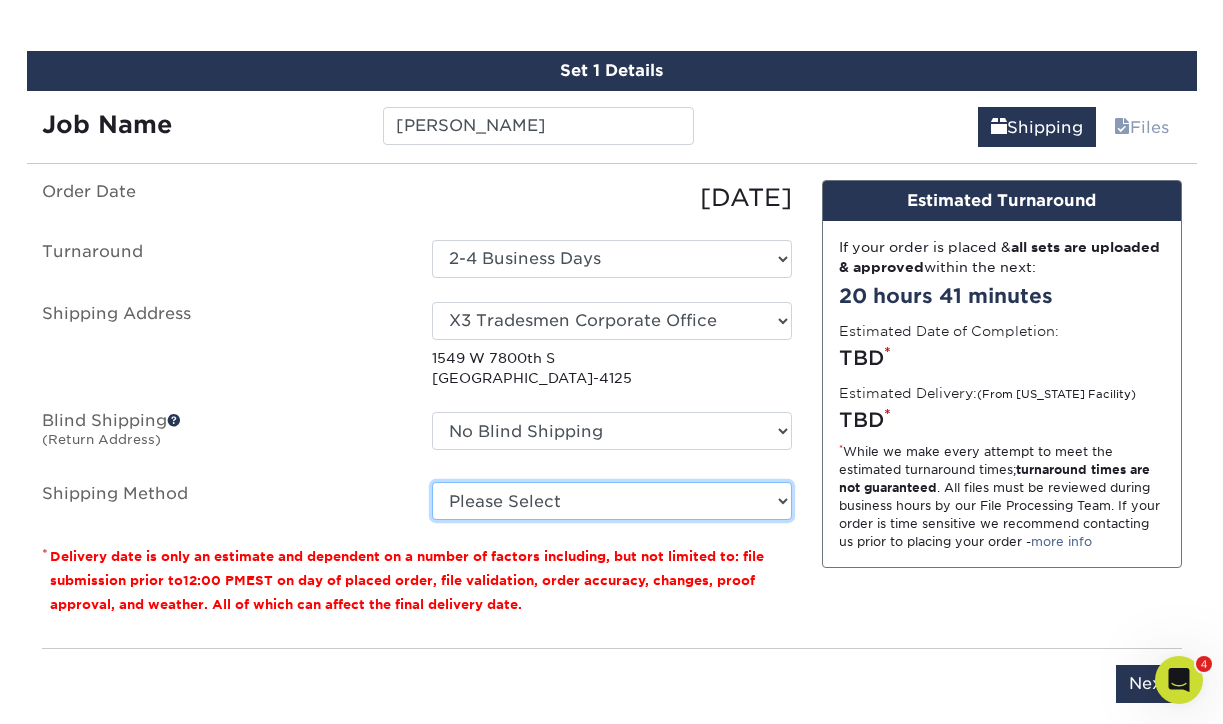 click on "Please Select Ground Shipping (+$8.96) 3 Day Shipping Service (+$16.60) 2 Day Air Shipping (+$17.96) Next Day Shipping by 5pm (+$32.72) Next Day Shipping by 12 noon (+$33.86) Next Day Air Early A.M. (+$173.01)" at bounding box center [612, 501] 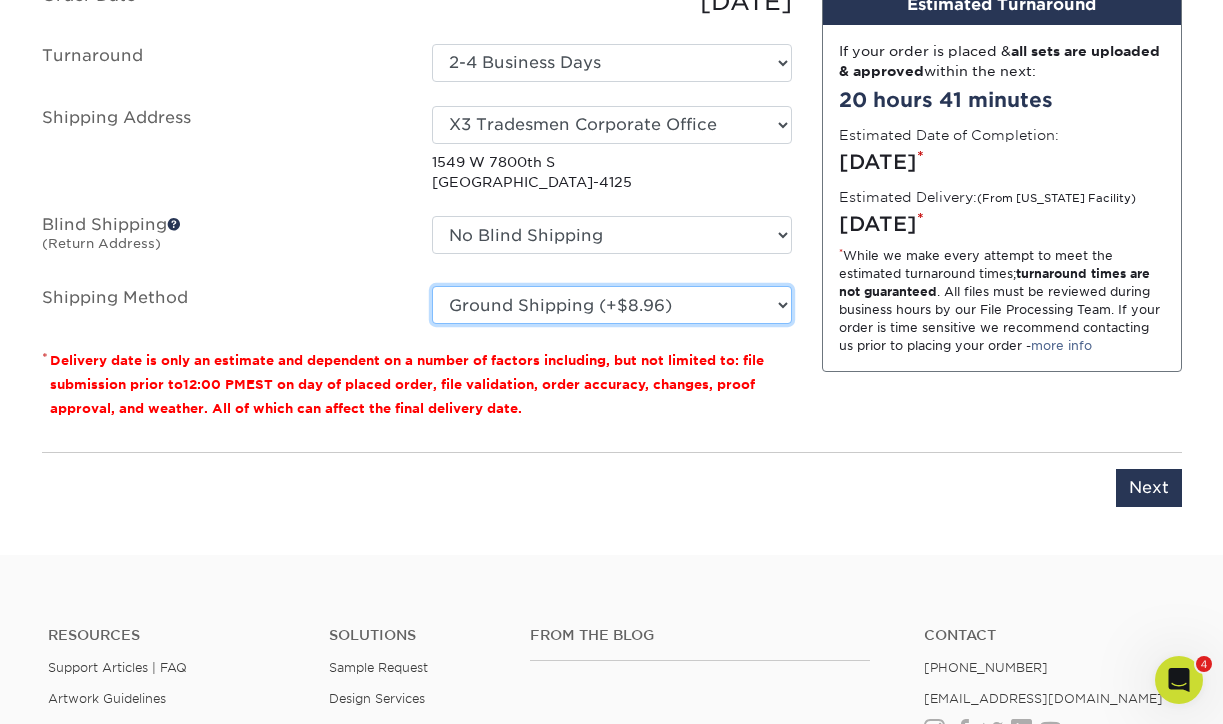 scroll, scrollTop: 1417, scrollLeft: 0, axis: vertical 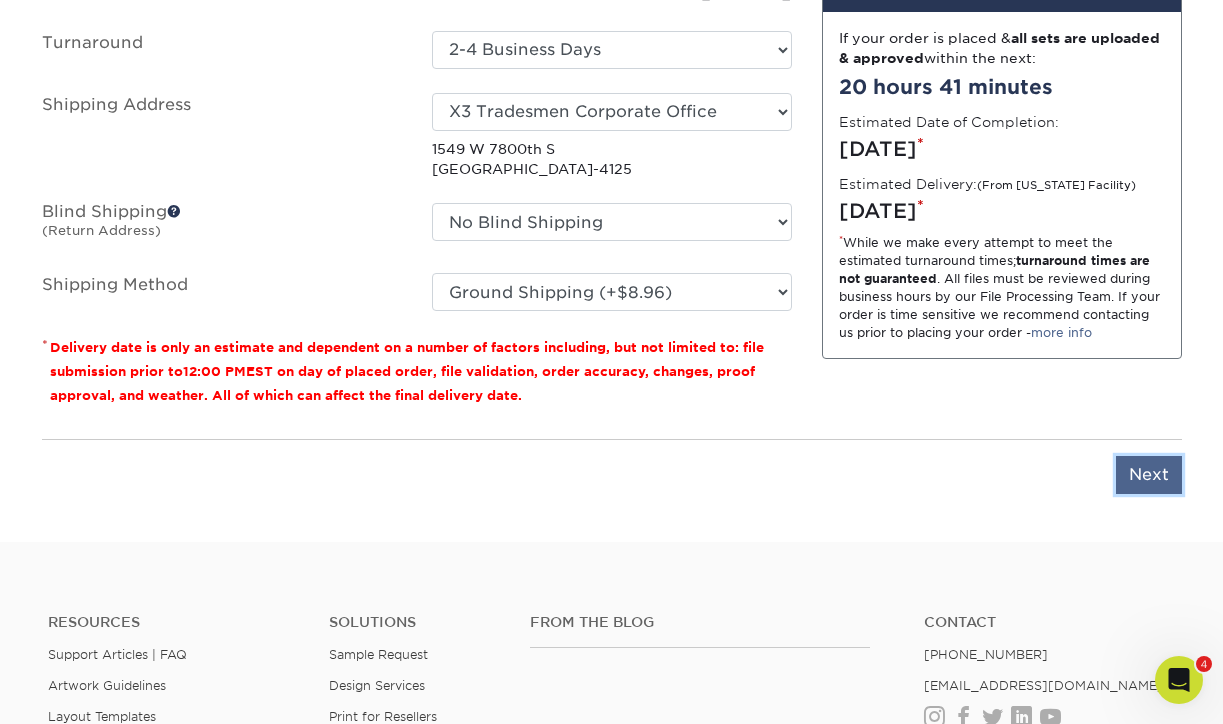 click on "Next" at bounding box center (1149, 475) 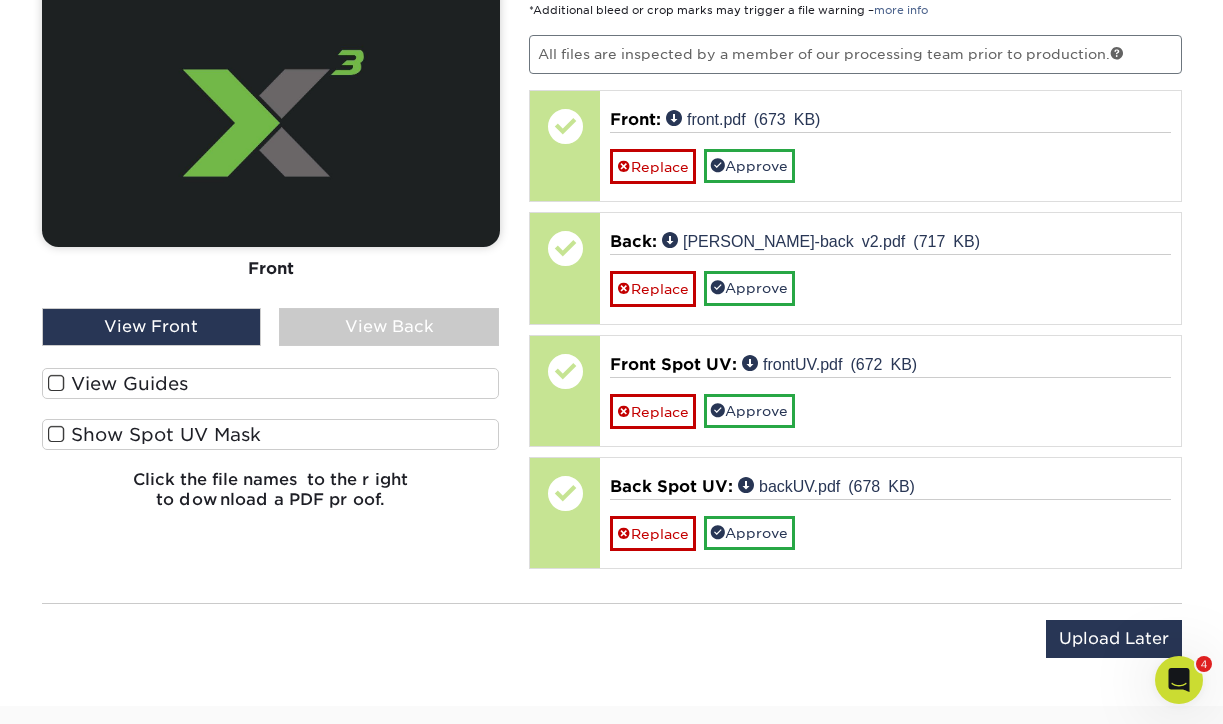 scroll, scrollTop: 1386, scrollLeft: 0, axis: vertical 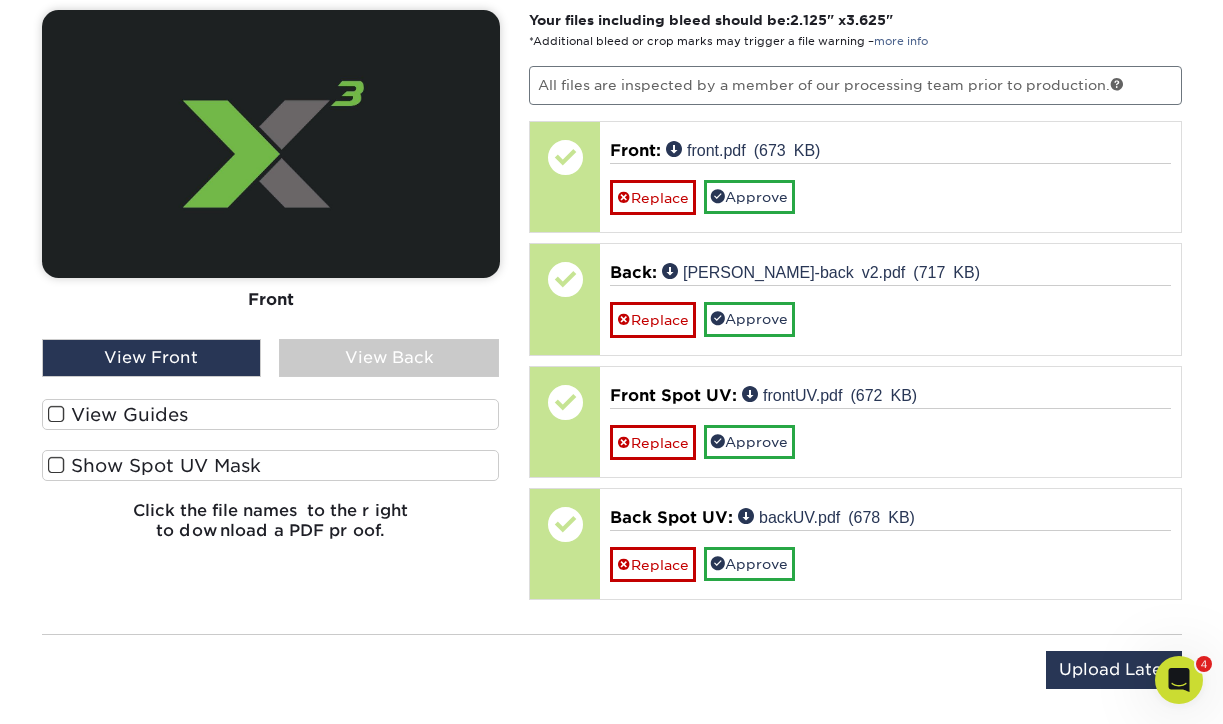 click on "View Back" at bounding box center (389, 358) 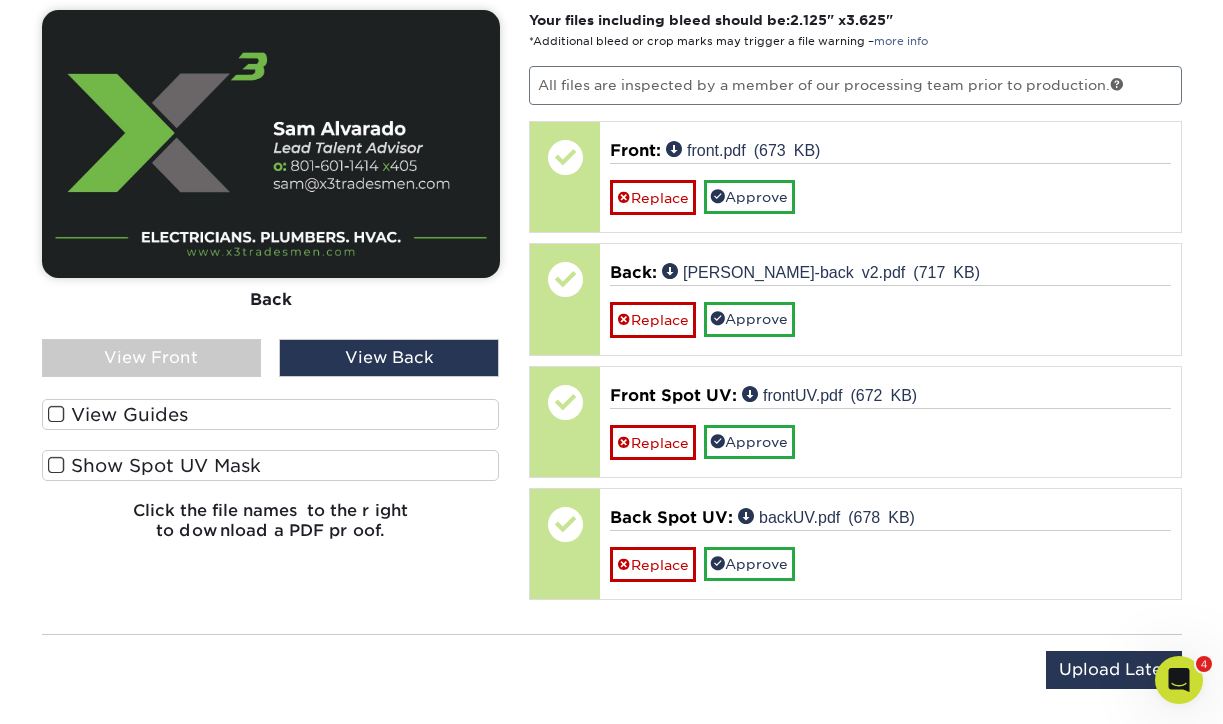click on "View Front" at bounding box center (152, 358) 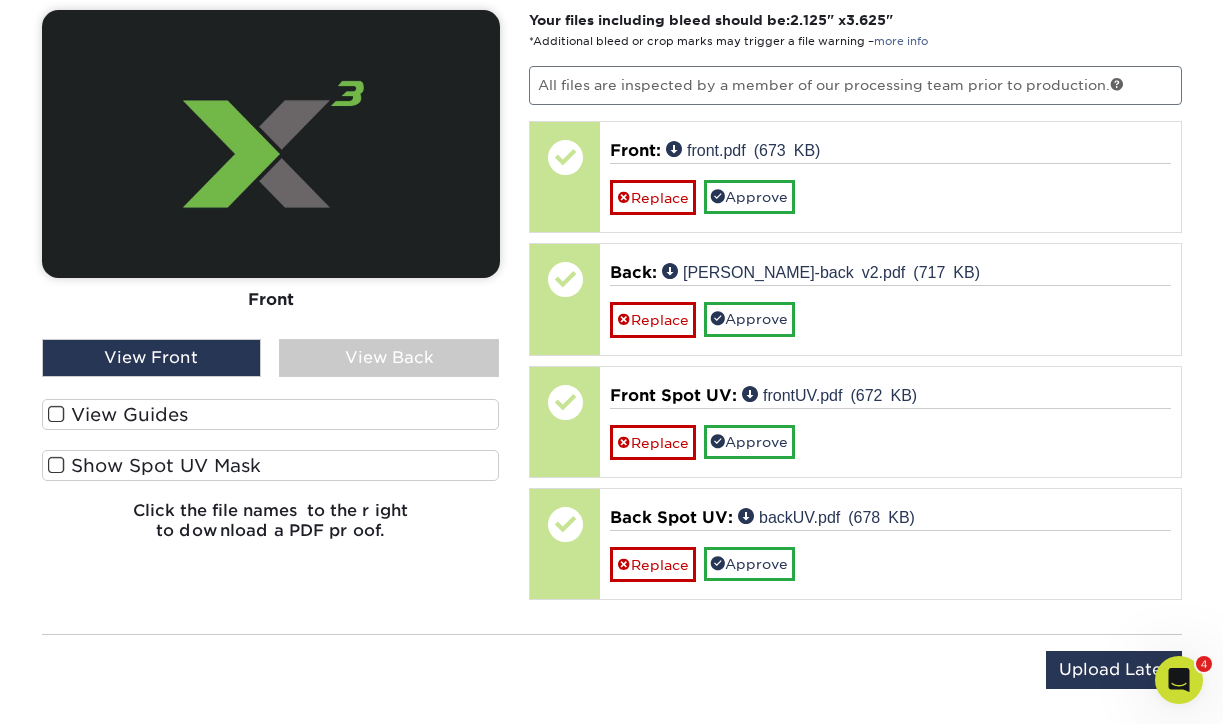 click on "Show Spot UV Mask" at bounding box center (271, 465) 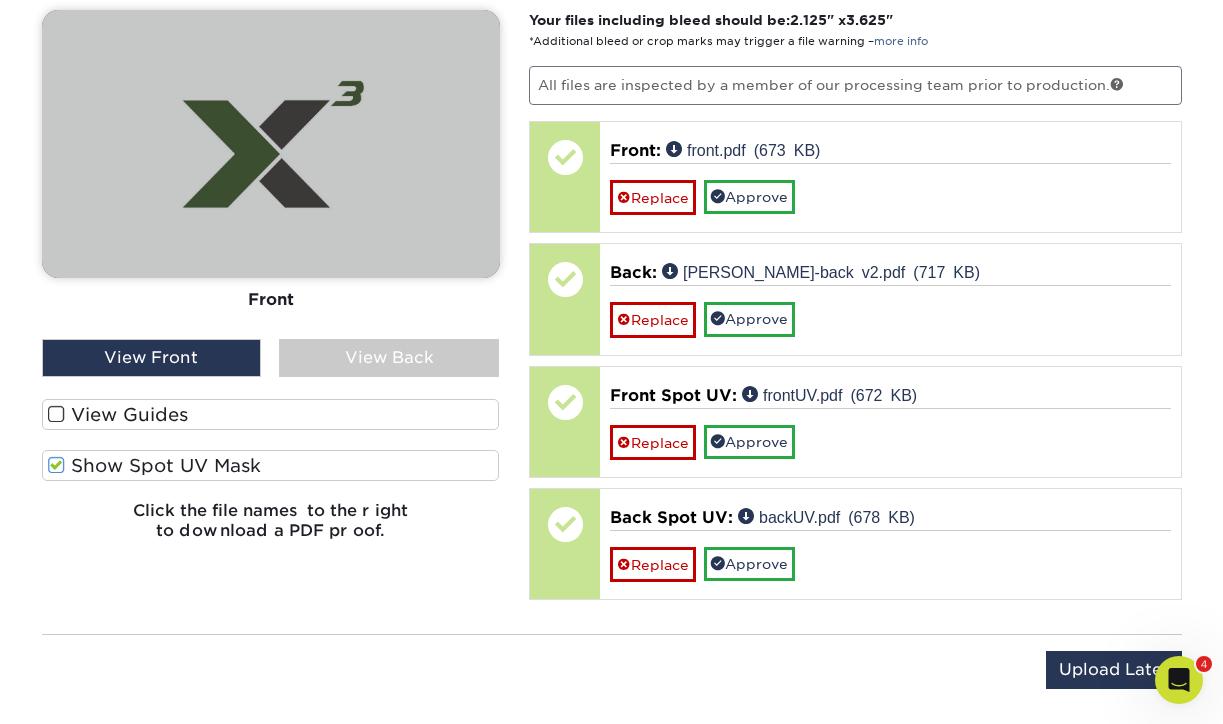click on "View Back" at bounding box center (389, 358) 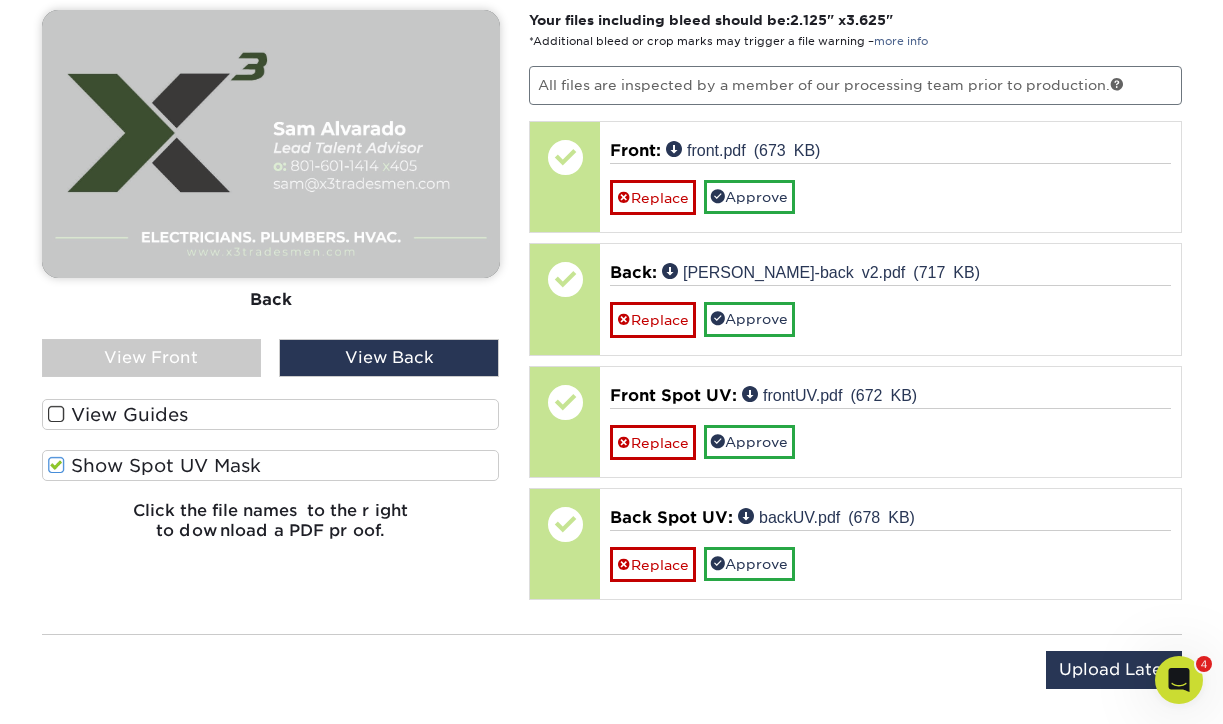 click on "Show Spot UV Mask" at bounding box center [271, 465] 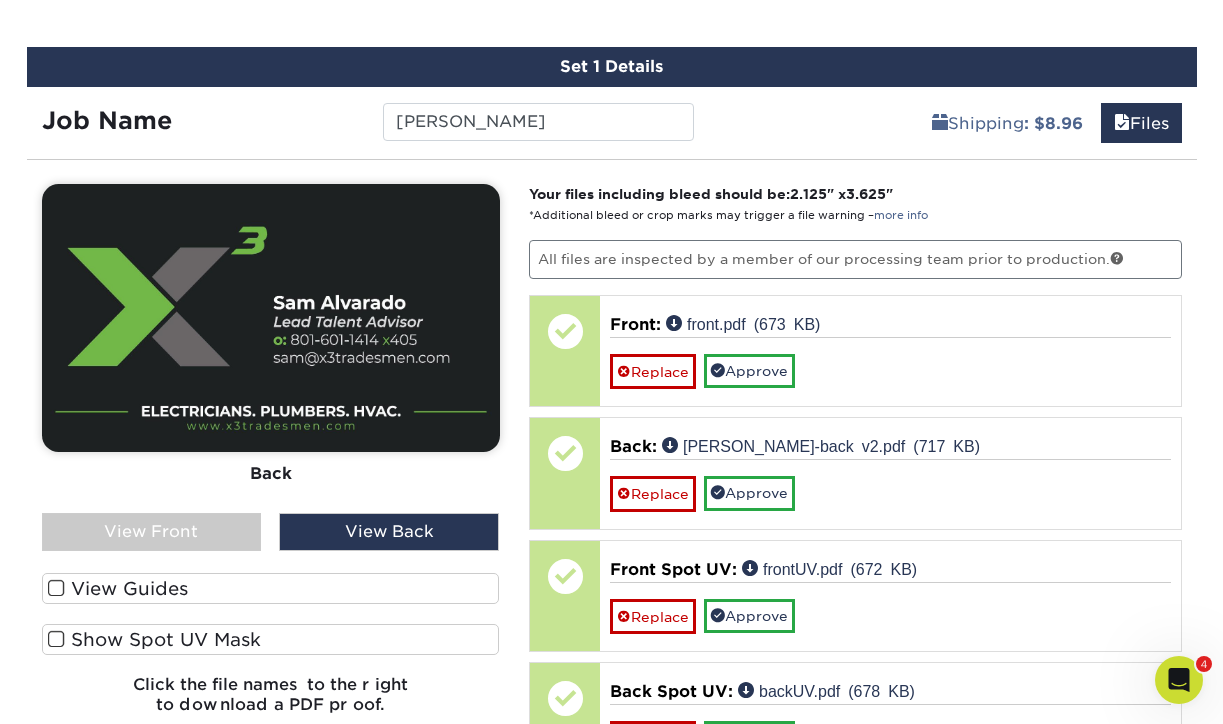 scroll, scrollTop: 1290, scrollLeft: 0, axis: vertical 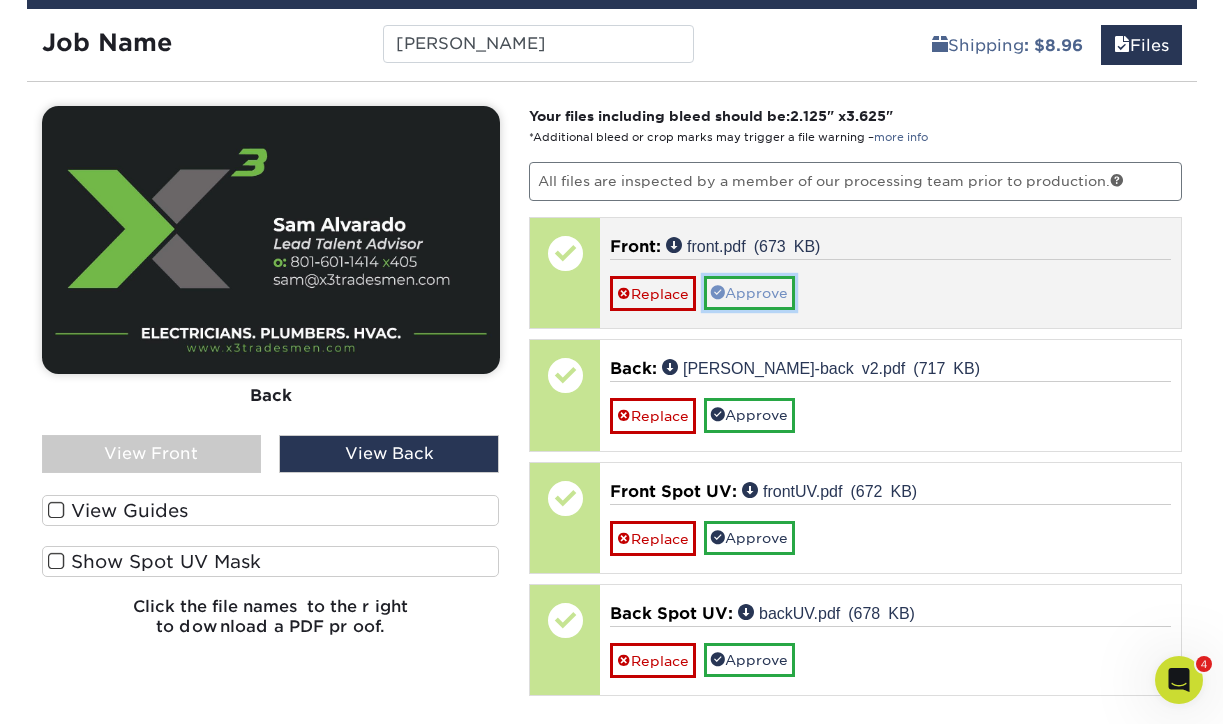 click on "Approve" at bounding box center (749, 293) 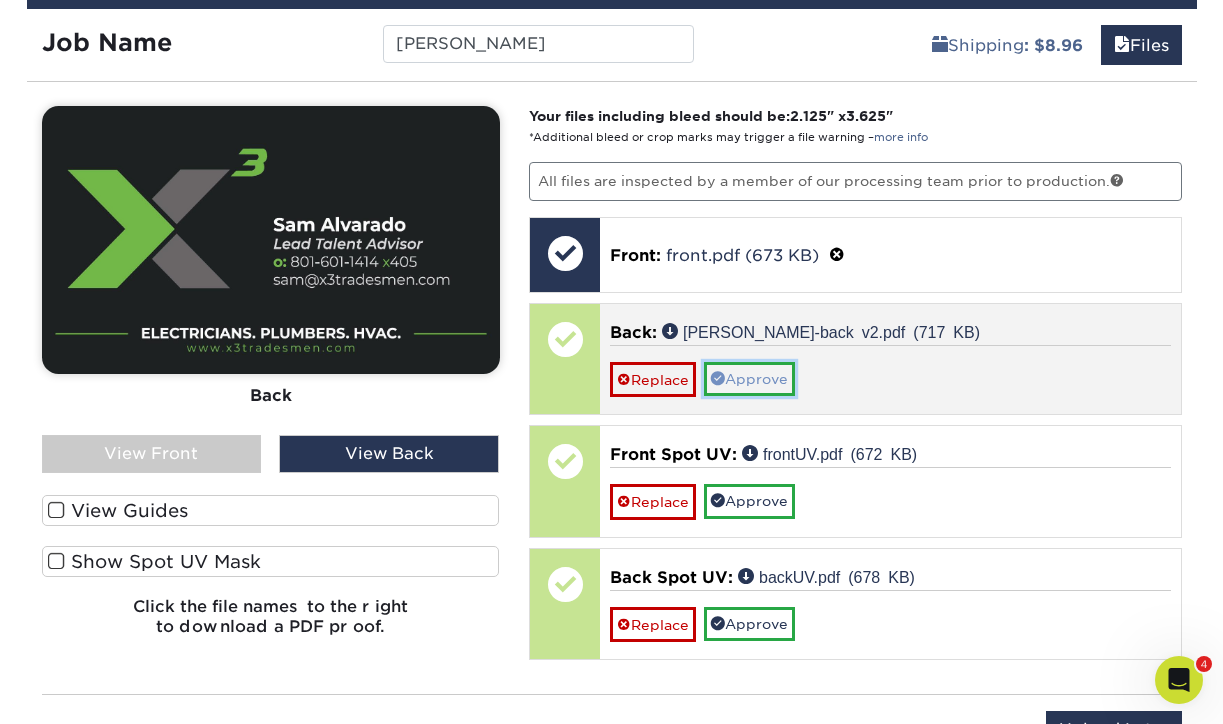click on "Approve" at bounding box center (749, 379) 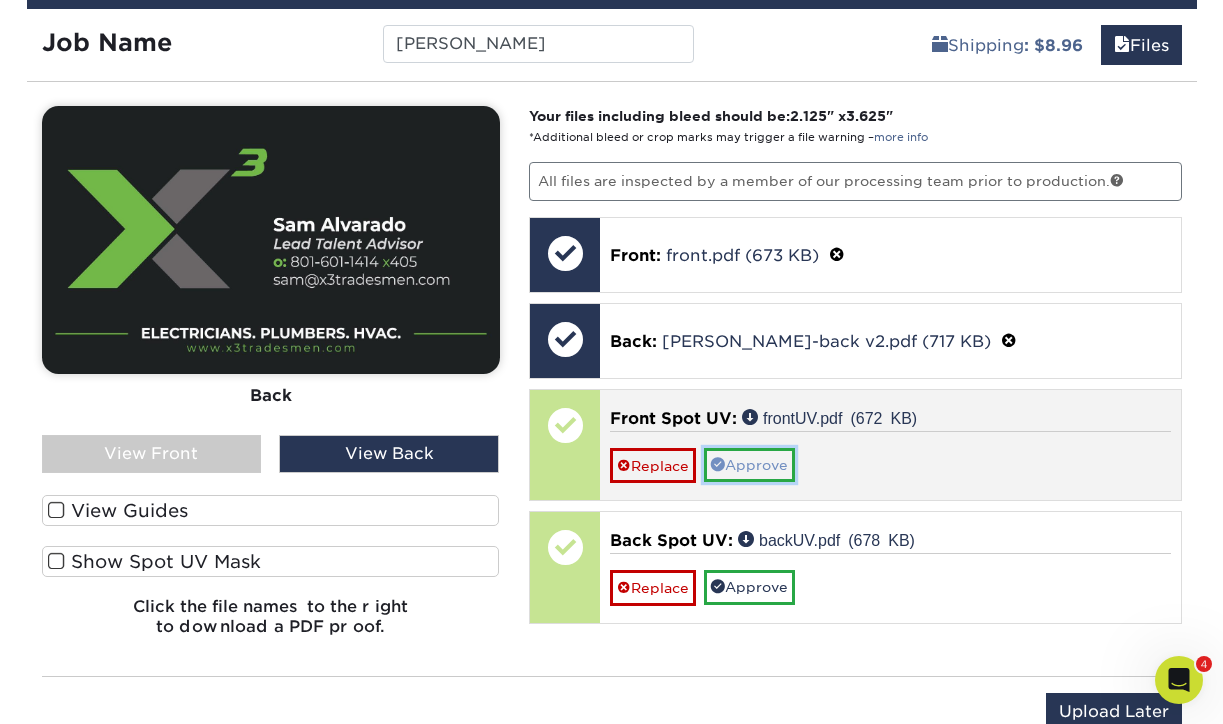 click on "Approve" at bounding box center (749, 465) 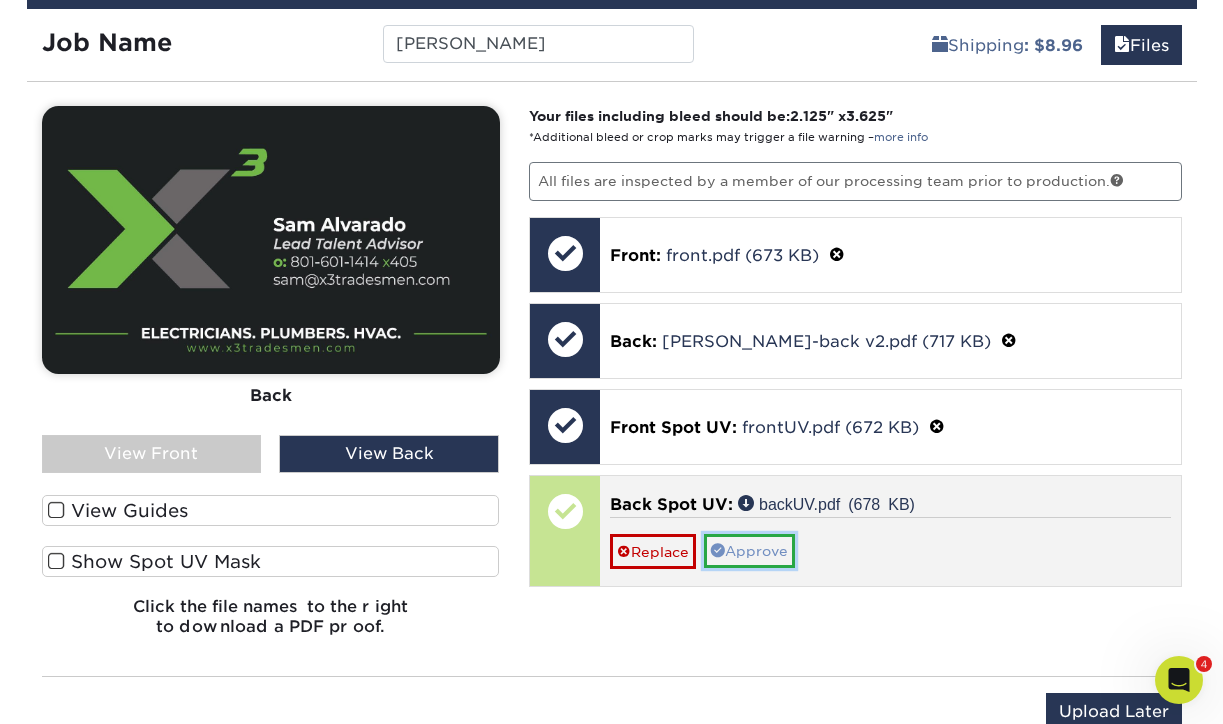 click on "Approve" at bounding box center [749, 551] 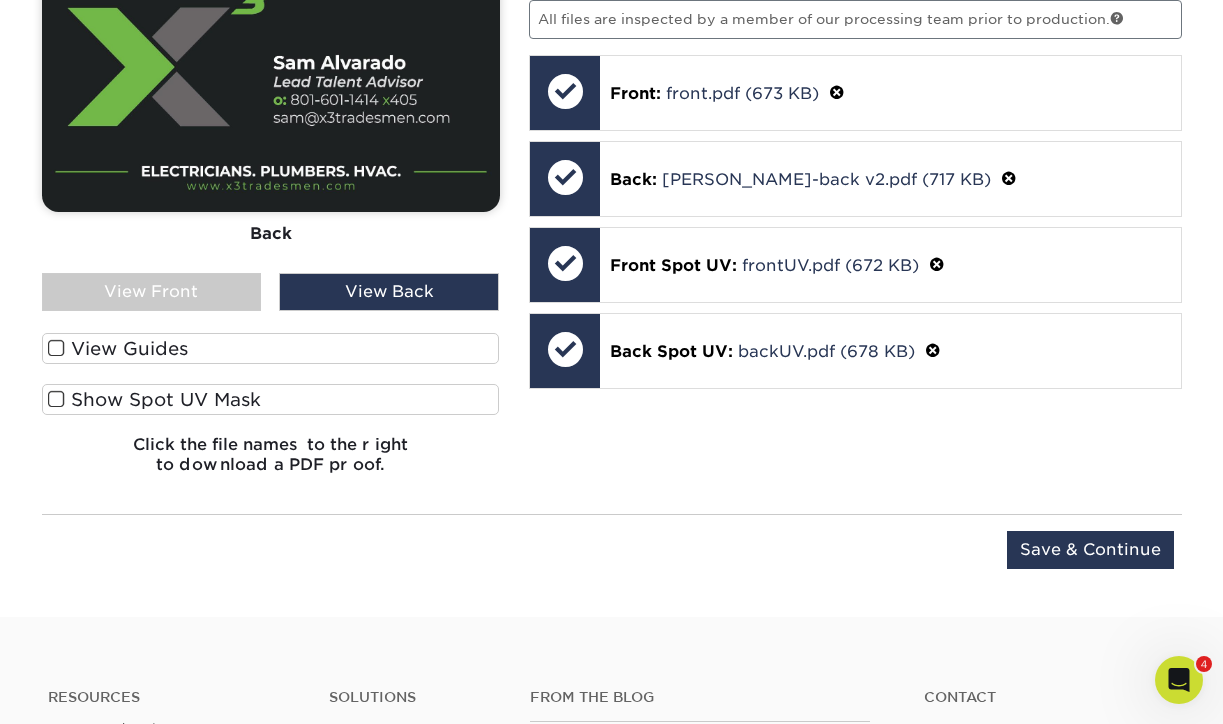 scroll, scrollTop: 1464, scrollLeft: 0, axis: vertical 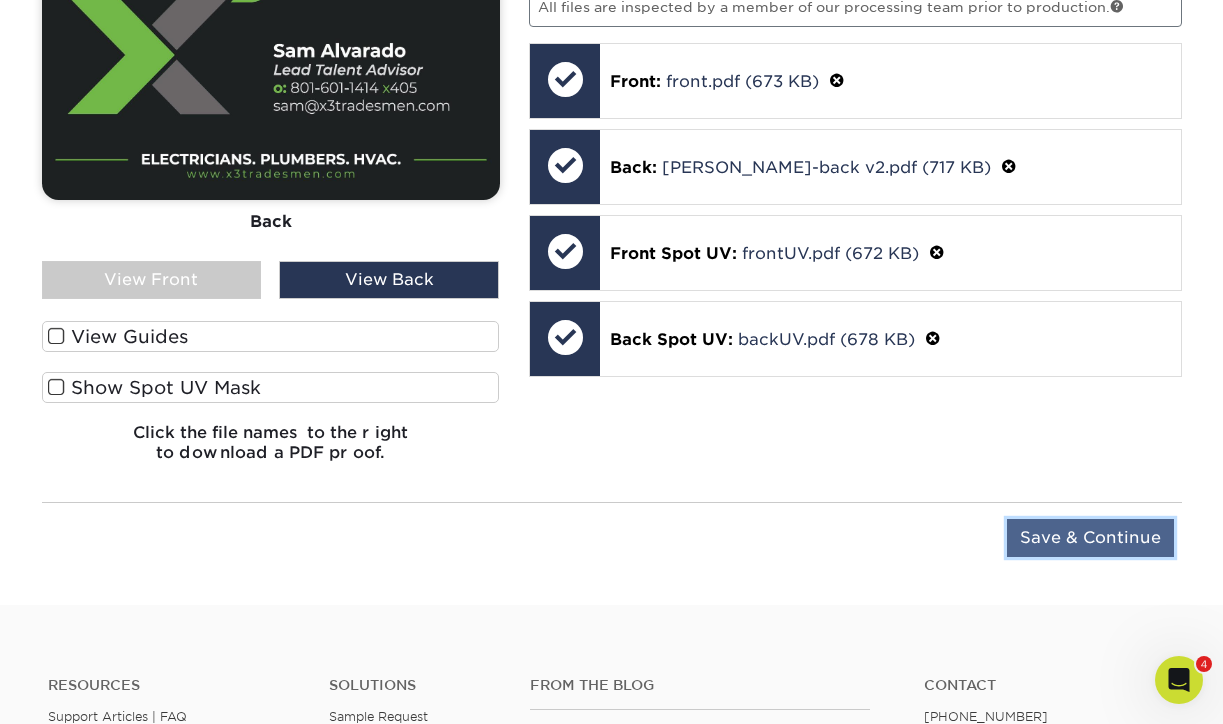 click on "Save & Continue" at bounding box center [1090, 538] 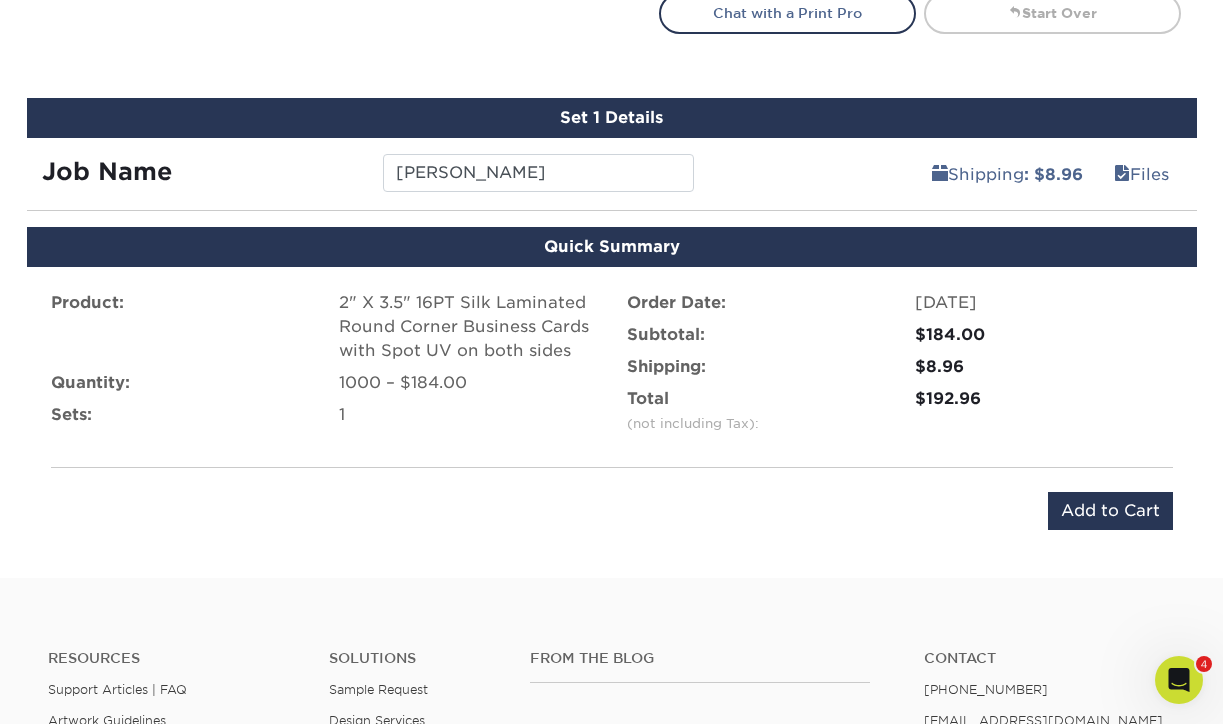 scroll, scrollTop: 1250, scrollLeft: 0, axis: vertical 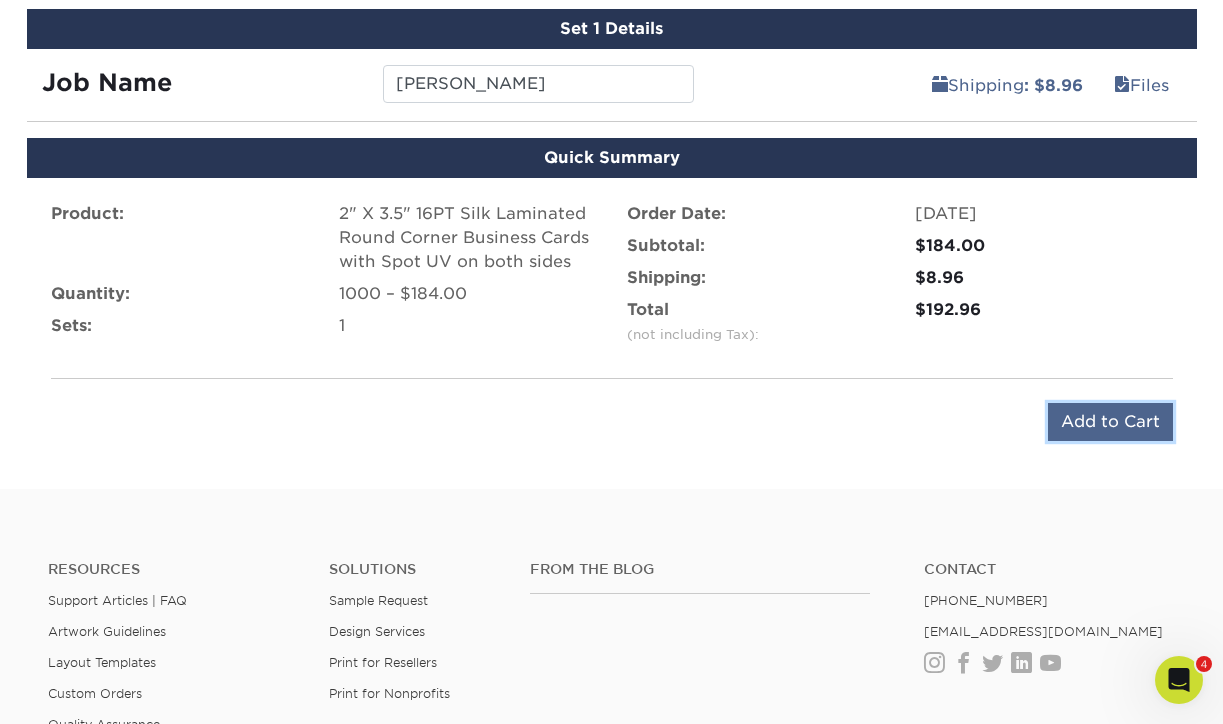 click on "Add to Cart" at bounding box center (1110, 422) 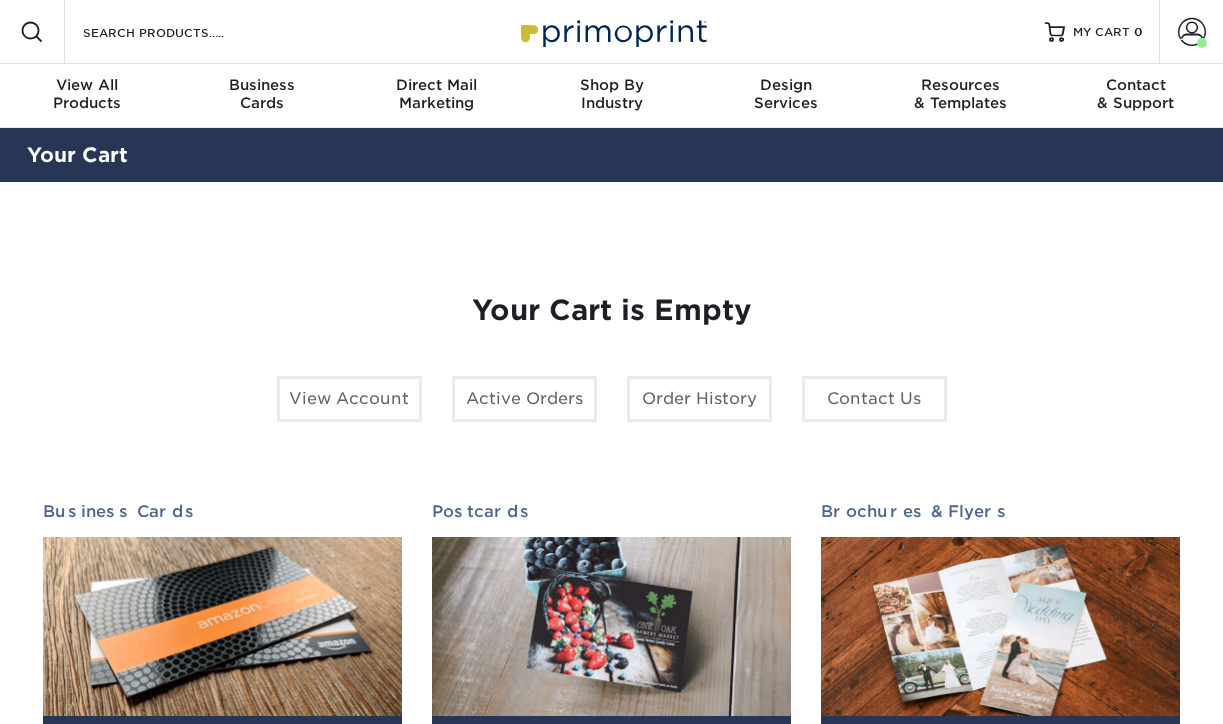 scroll, scrollTop: 0, scrollLeft: 0, axis: both 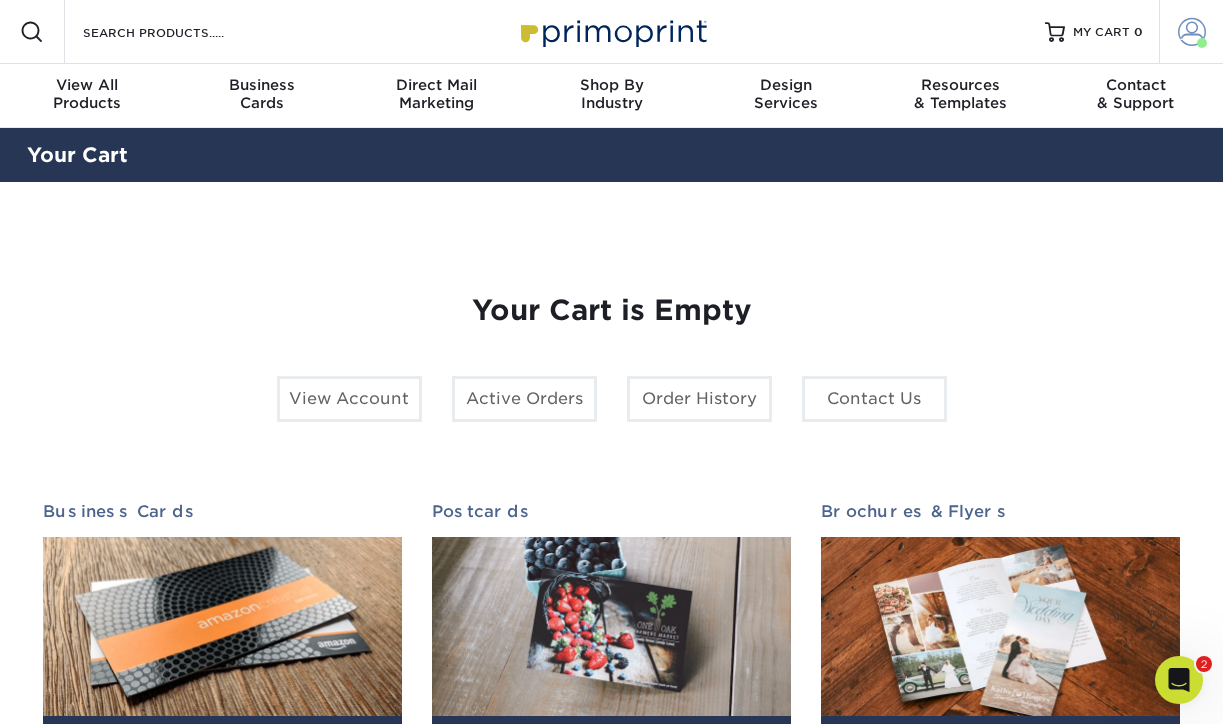 click at bounding box center [1192, 32] 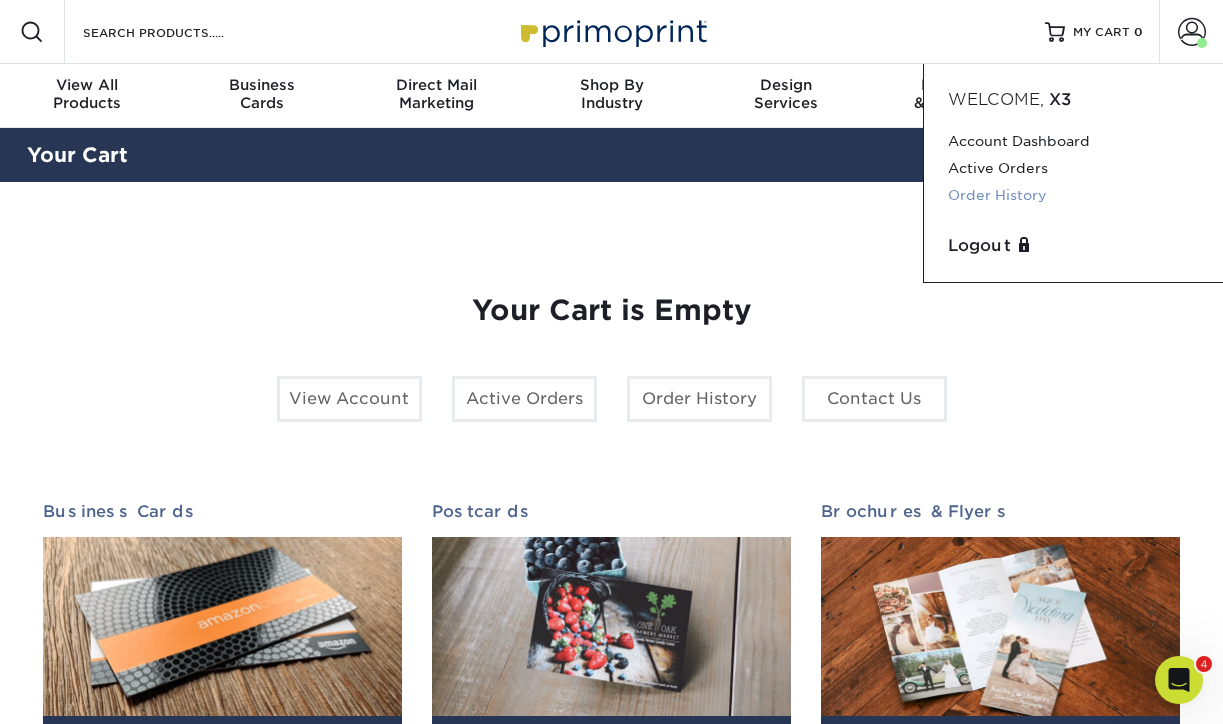 click on "Order History" at bounding box center [1073, 195] 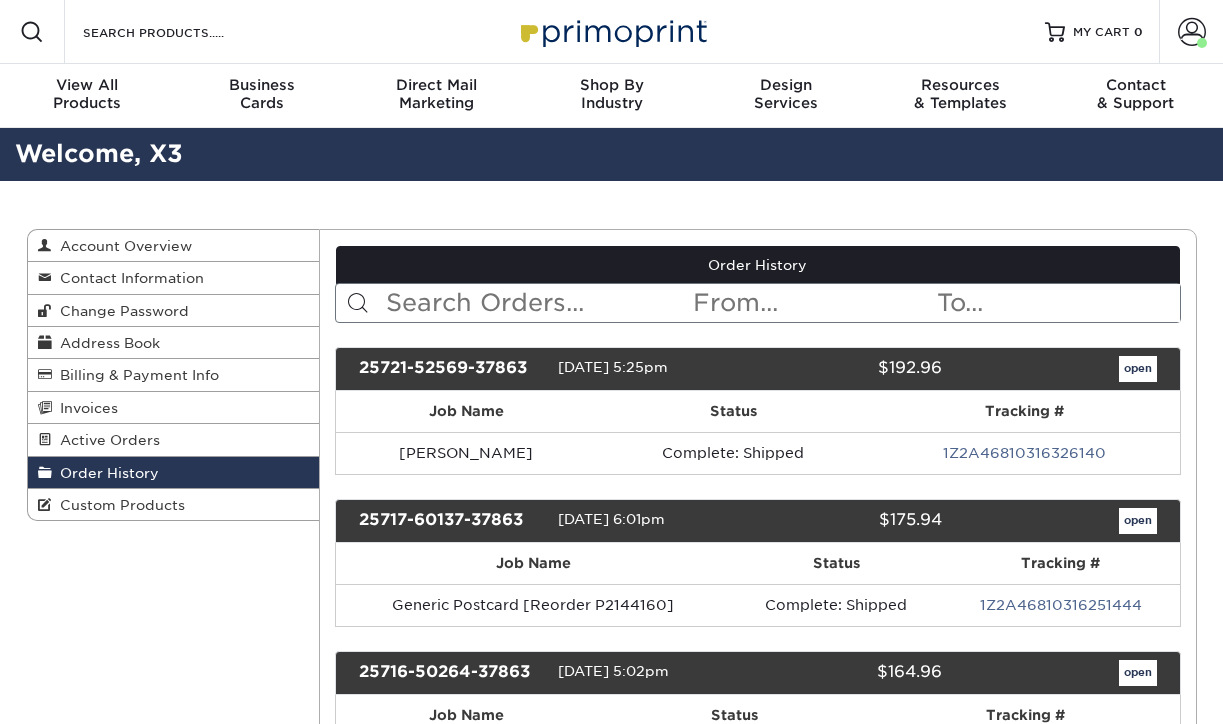 scroll, scrollTop: 0, scrollLeft: 0, axis: both 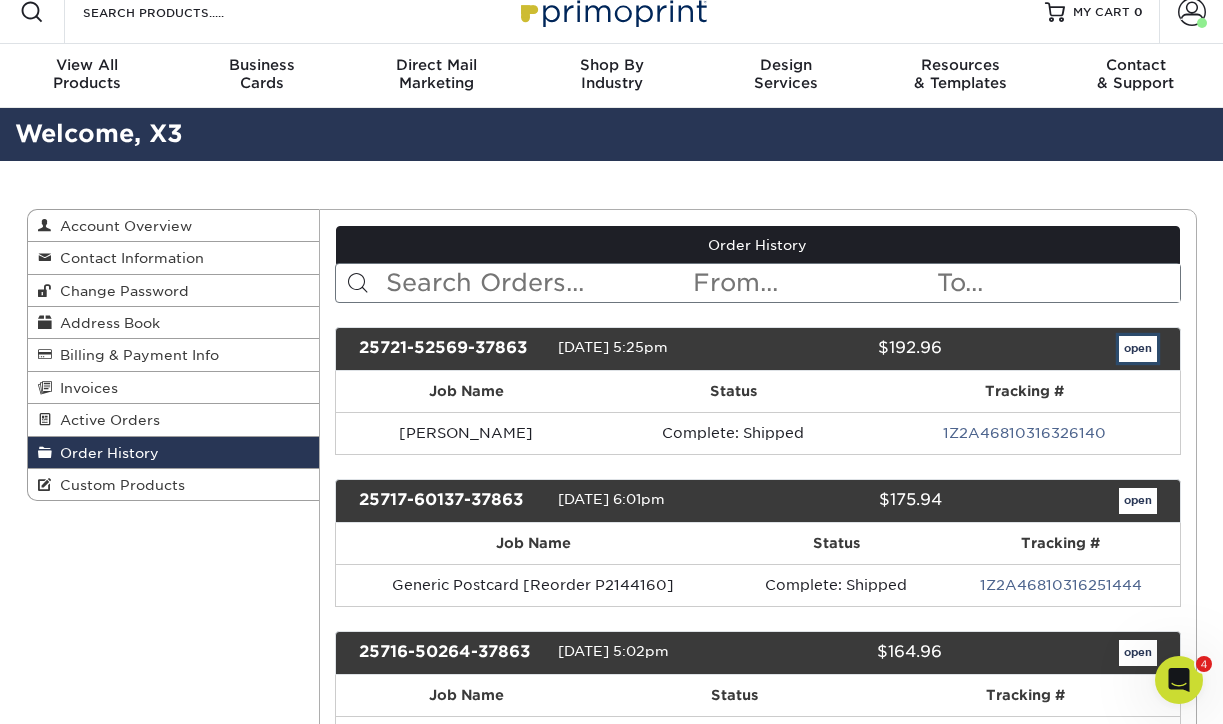 click on "open" at bounding box center (1138, 349) 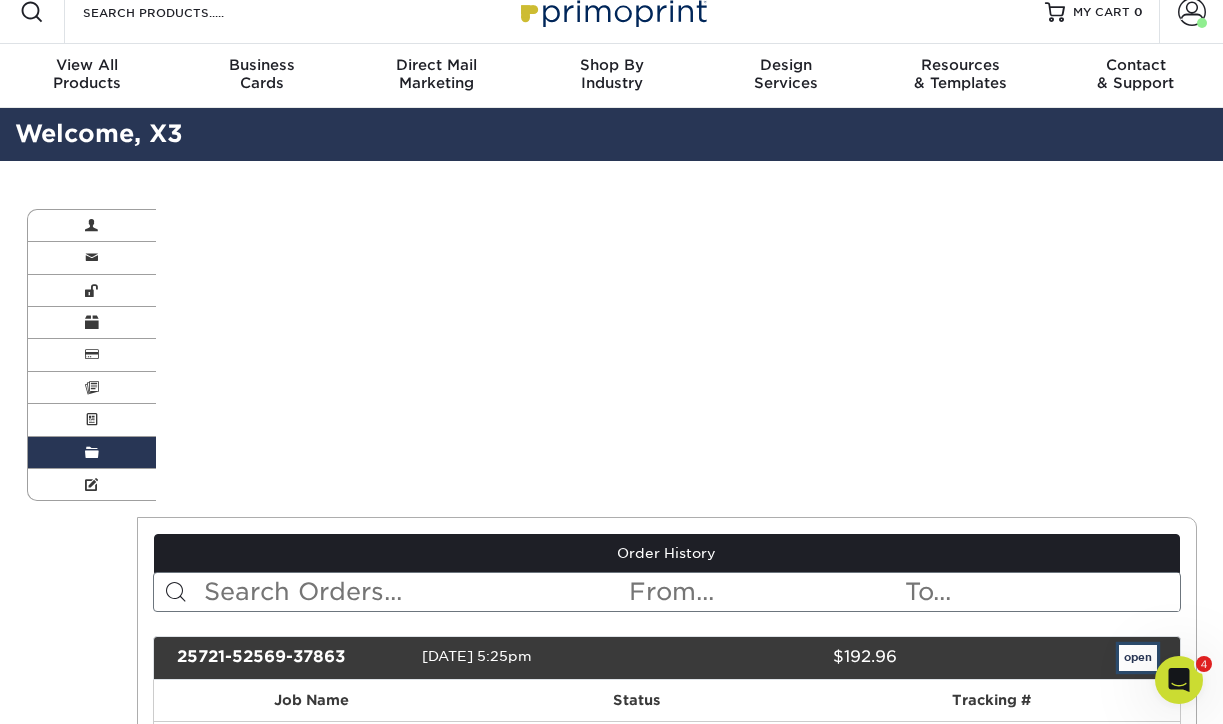 scroll, scrollTop: 0, scrollLeft: 0, axis: both 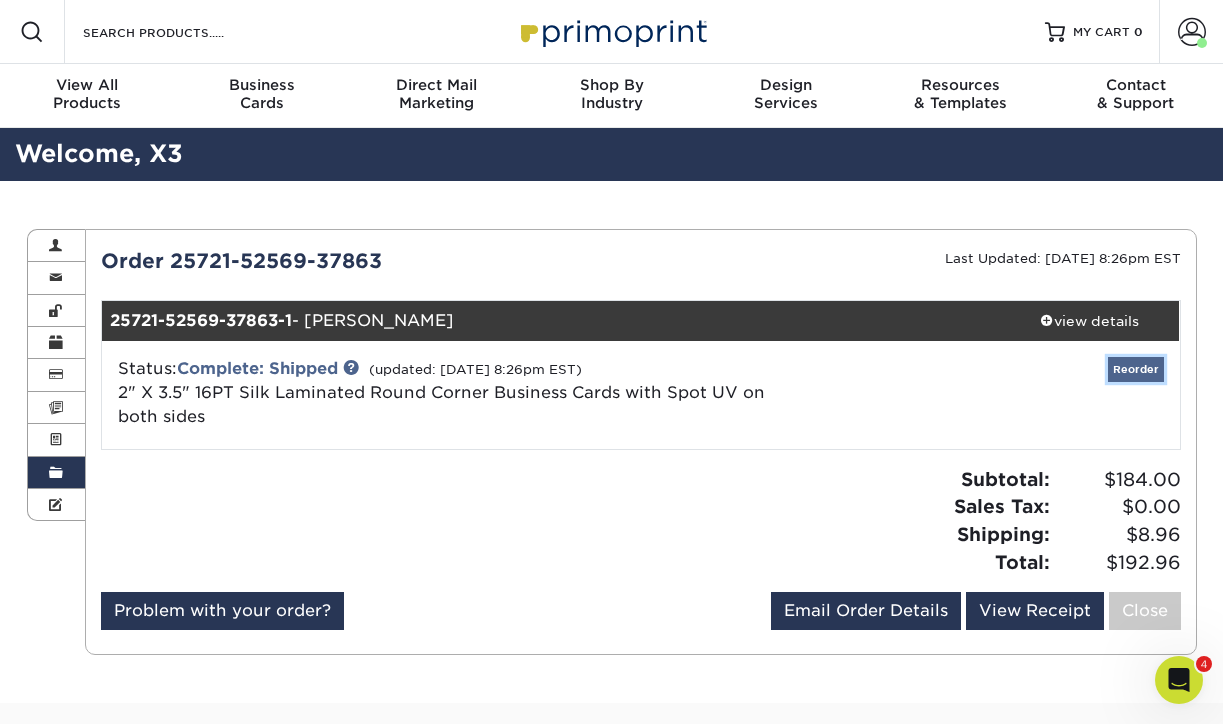 click on "Reorder" at bounding box center [1136, 369] 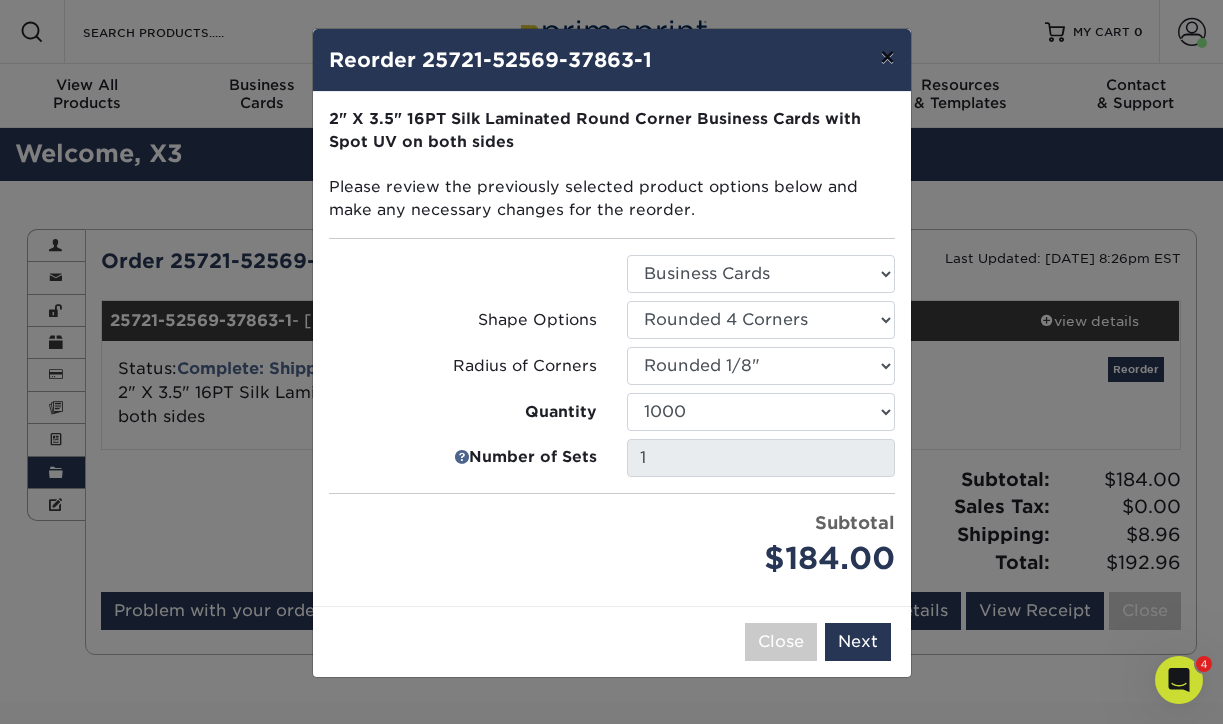 click on "×" at bounding box center [887, 57] 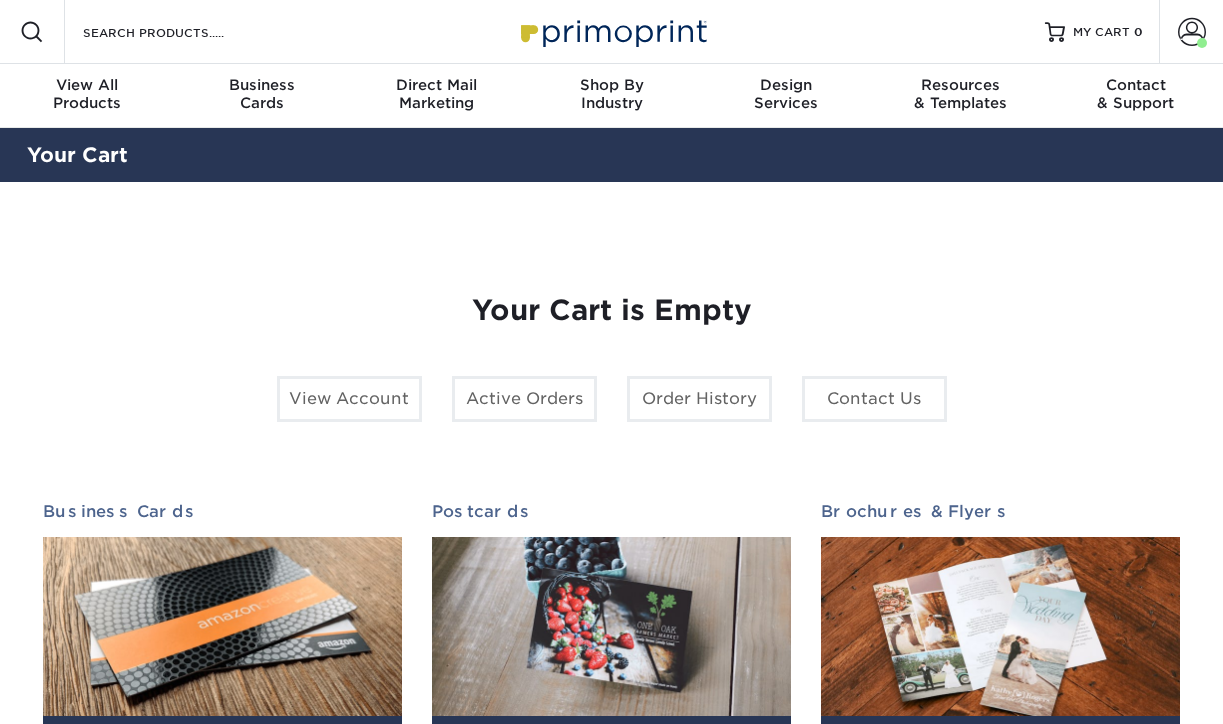 scroll, scrollTop: 0, scrollLeft: 0, axis: both 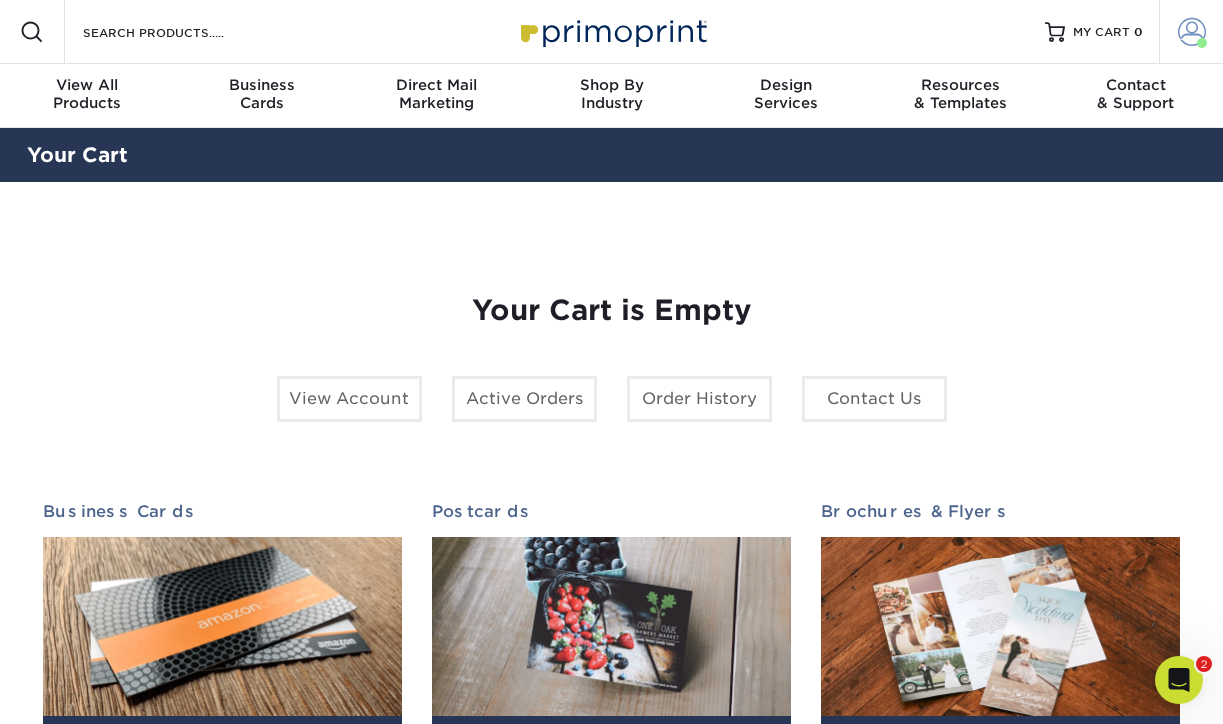 click on "Account" at bounding box center [1191, 32] 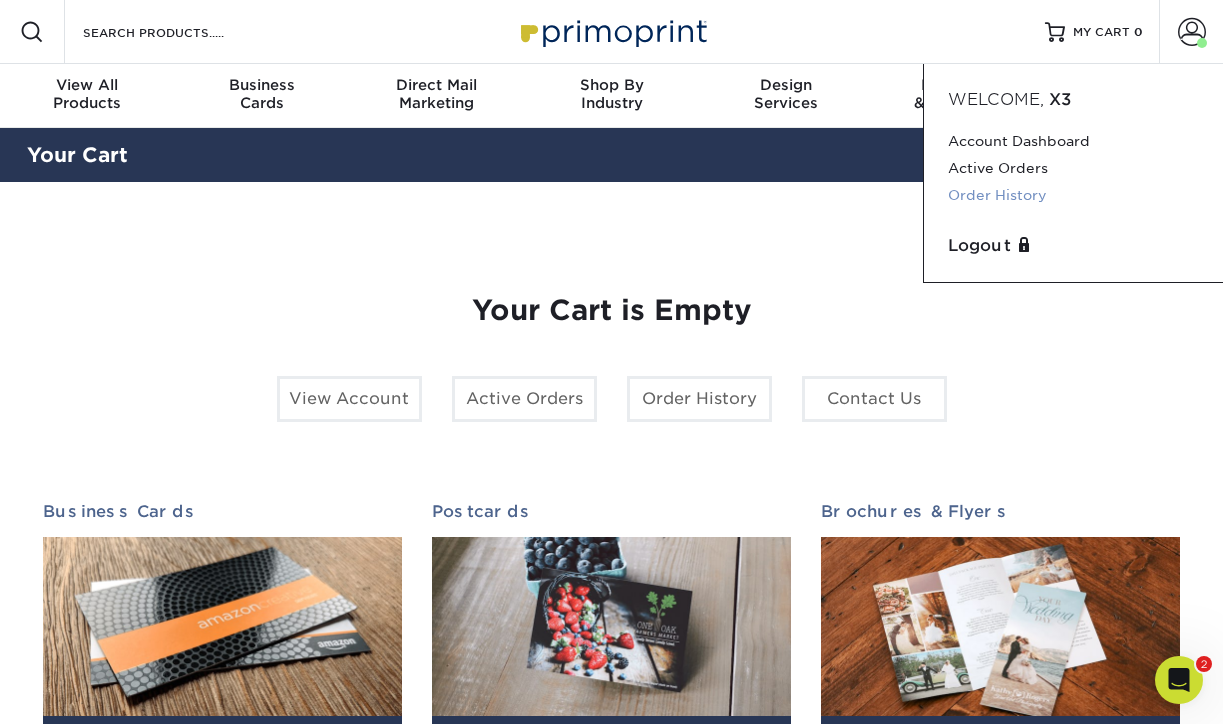 click on "Order History" at bounding box center [1073, 195] 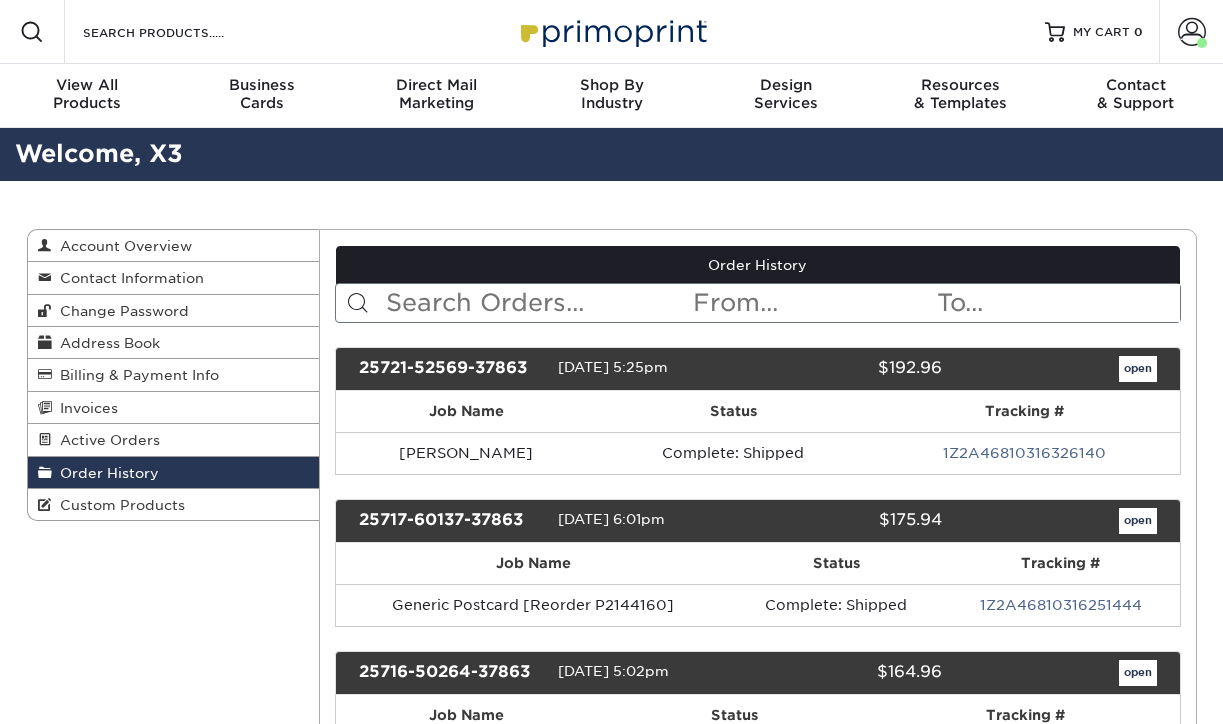 scroll, scrollTop: 0, scrollLeft: 0, axis: both 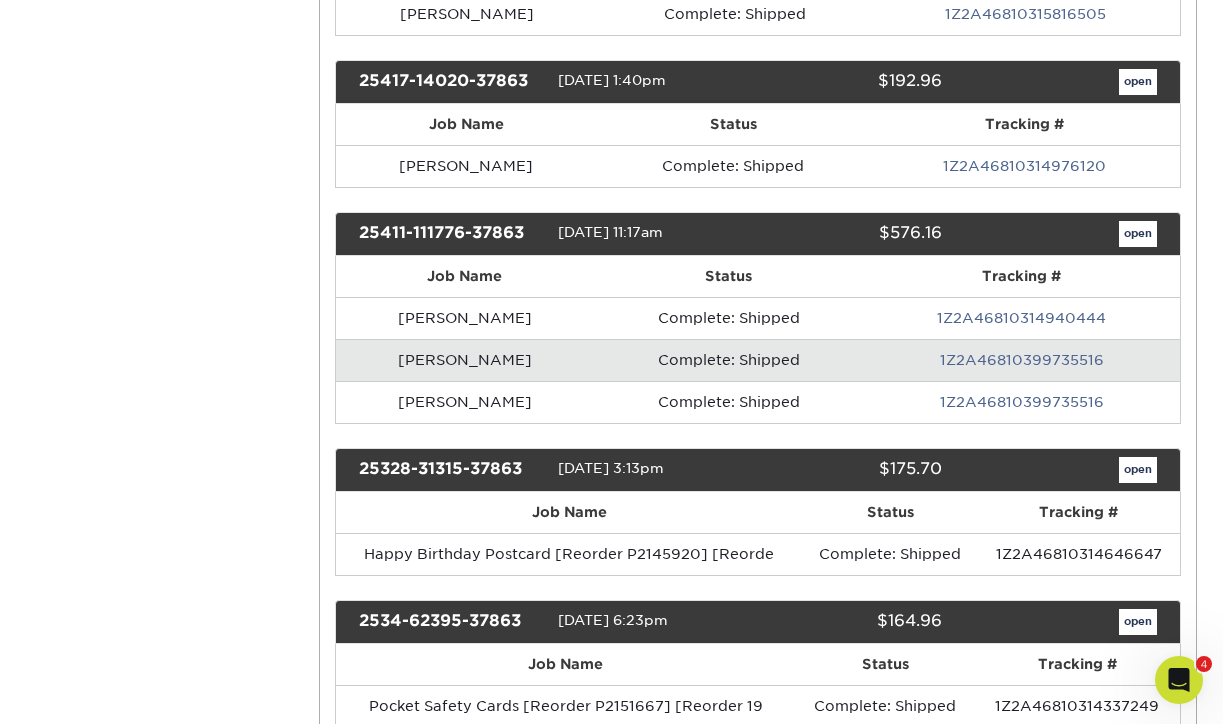click on "25417-14020-37863
04/17/2025 1:40pm
$192.96
open" at bounding box center (758, 82) 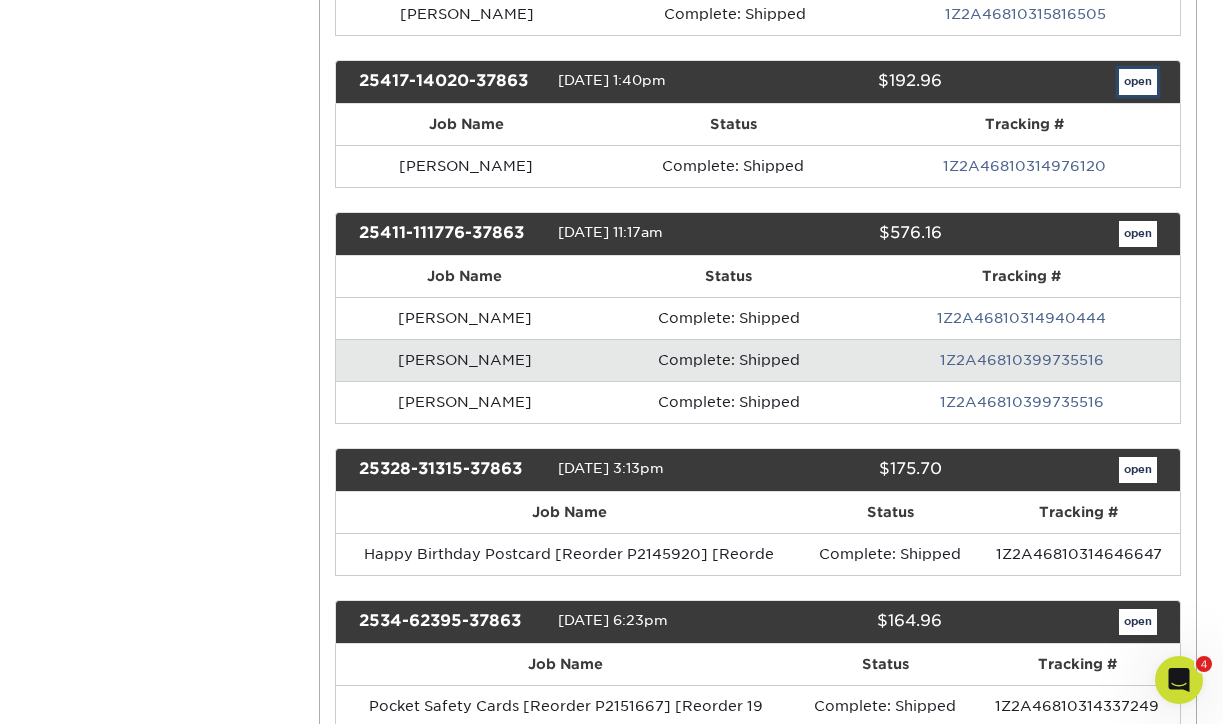 click on "open" at bounding box center (1138, 82) 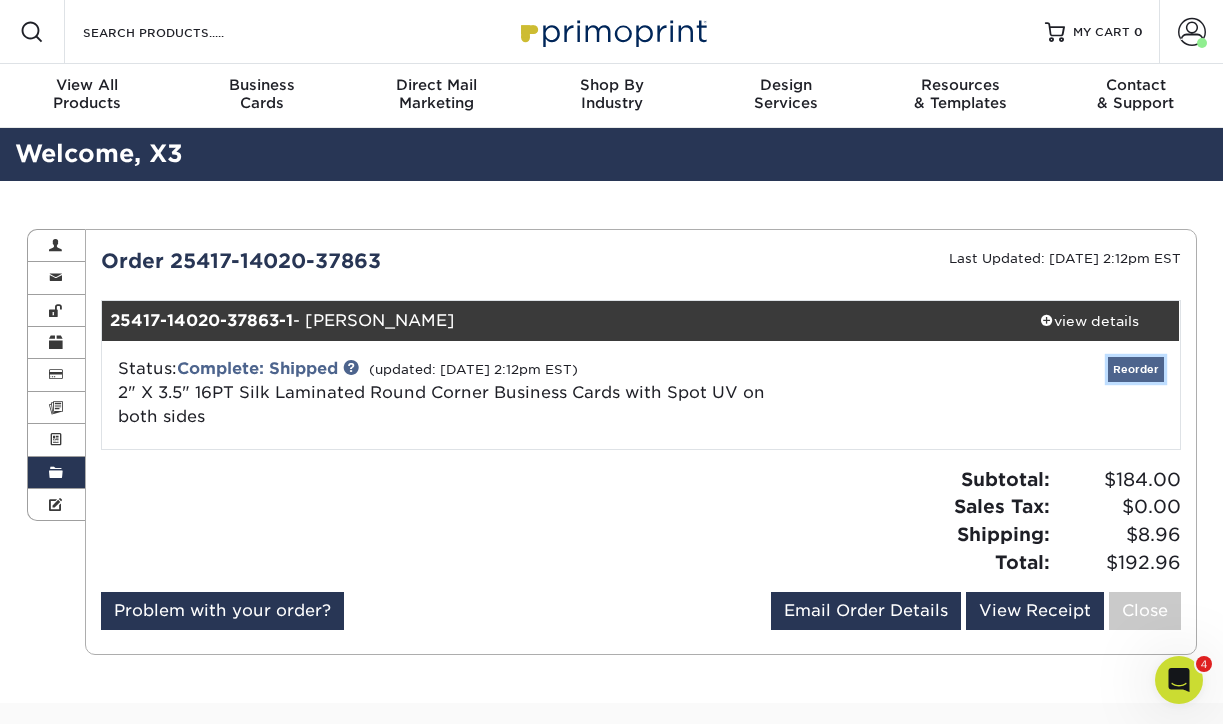 click on "Reorder" at bounding box center [1136, 369] 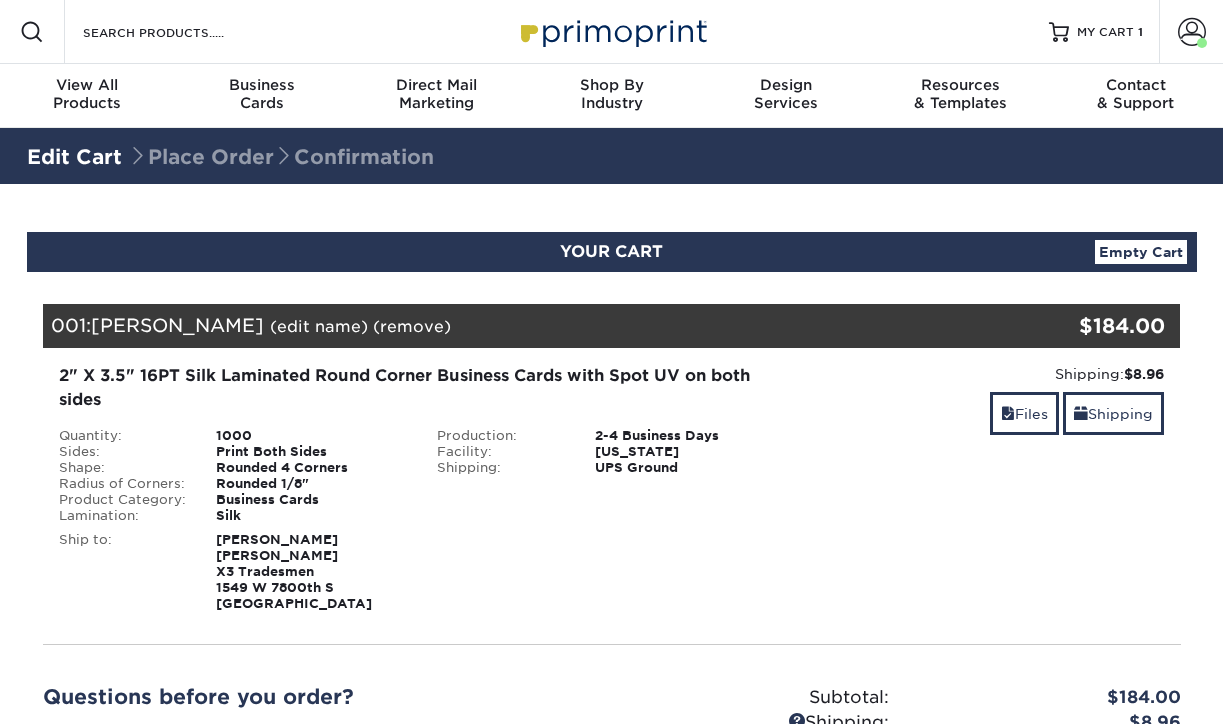 scroll, scrollTop: 0, scrollLeft: 0, axis: both 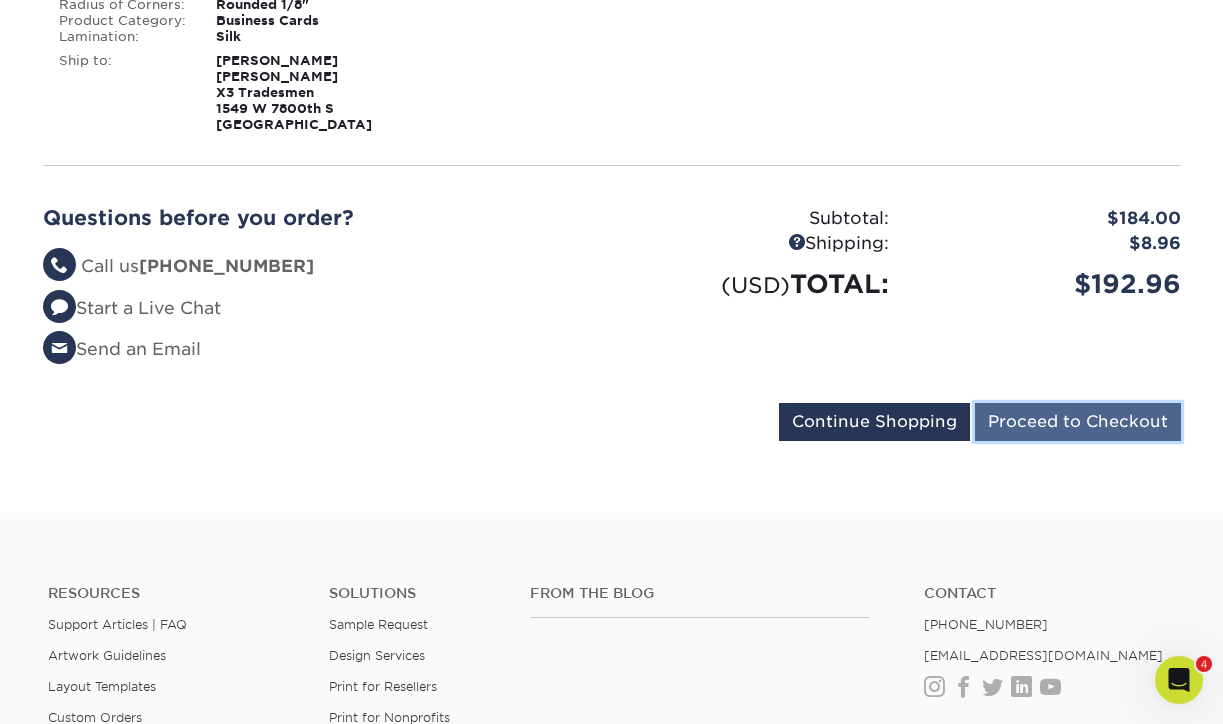 click on "Proceed to Checkout" at bounding box center [1078, 422] 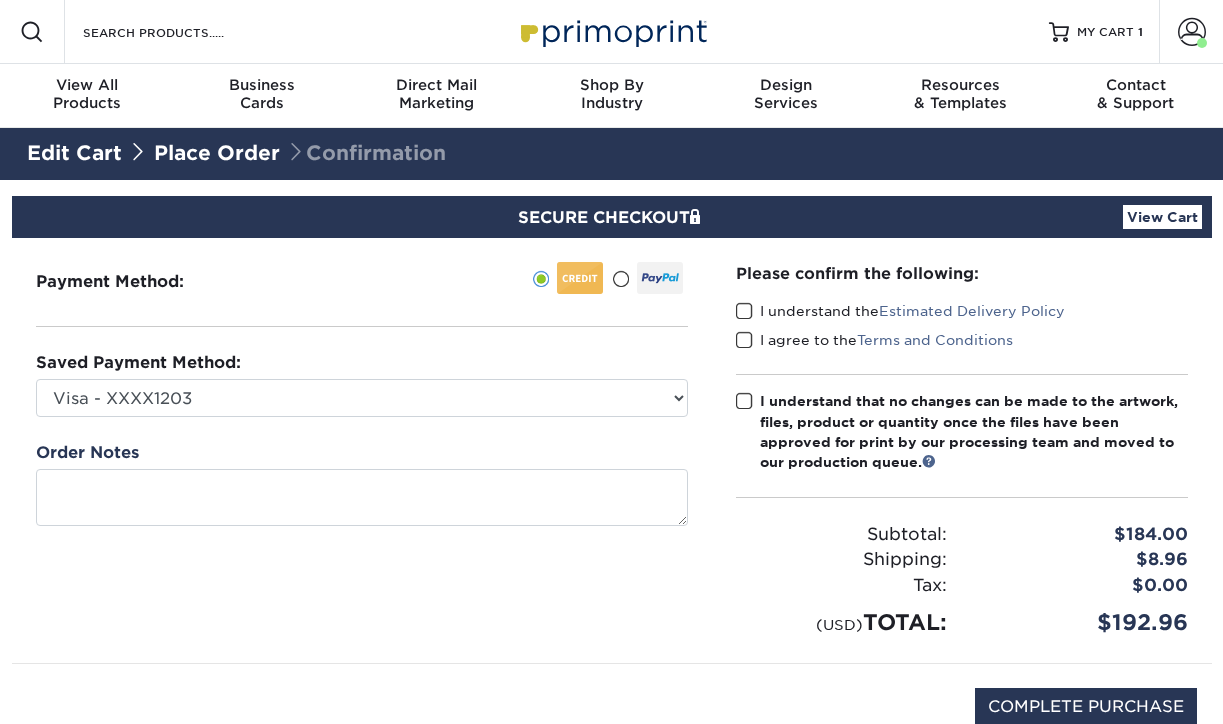 scroll, scrollTop: 0, scrollLeft: 0, axis: both 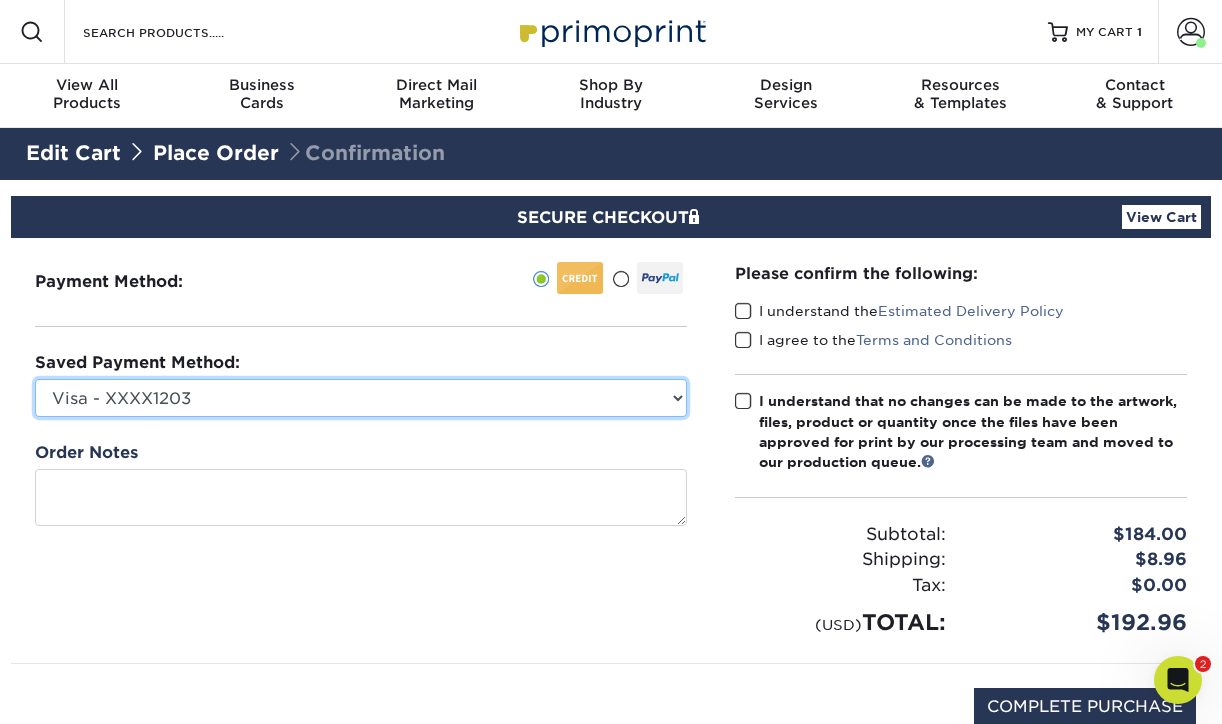click on "Visa - XXXX1203 JJ Divvy - XXXX9516 Visa - XXXX0790 New Credit Card" at bounding box center (361, 398) 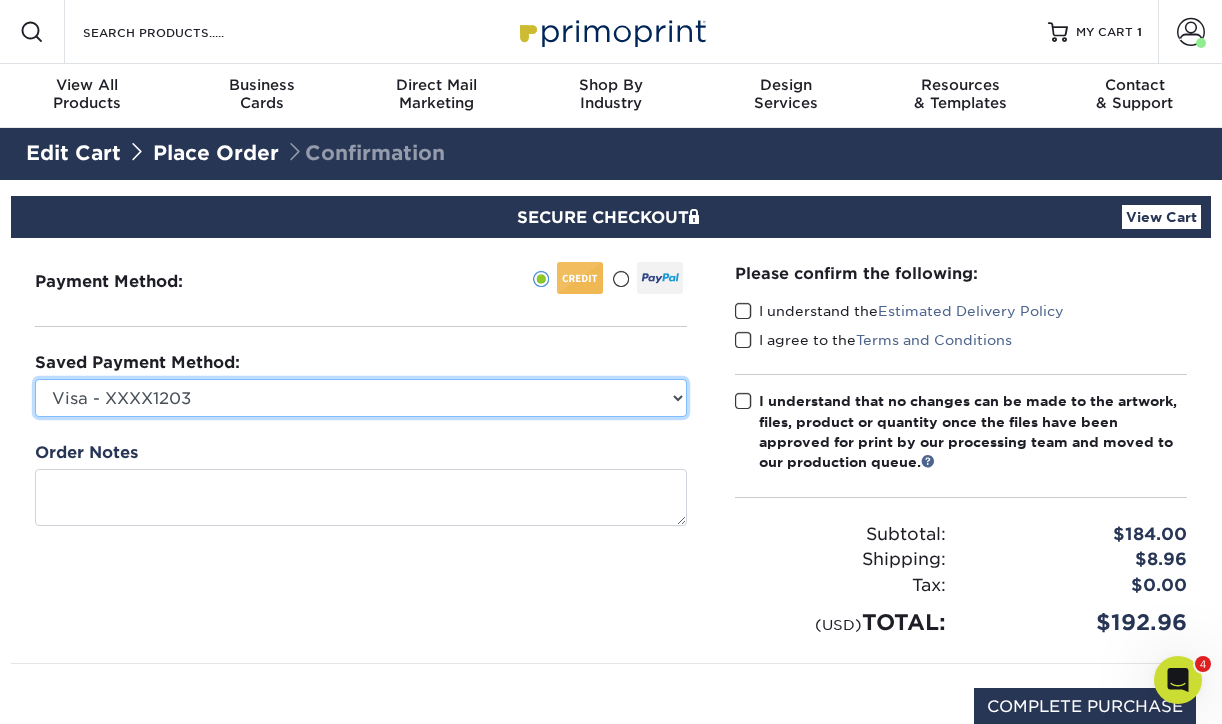 select on "71864" 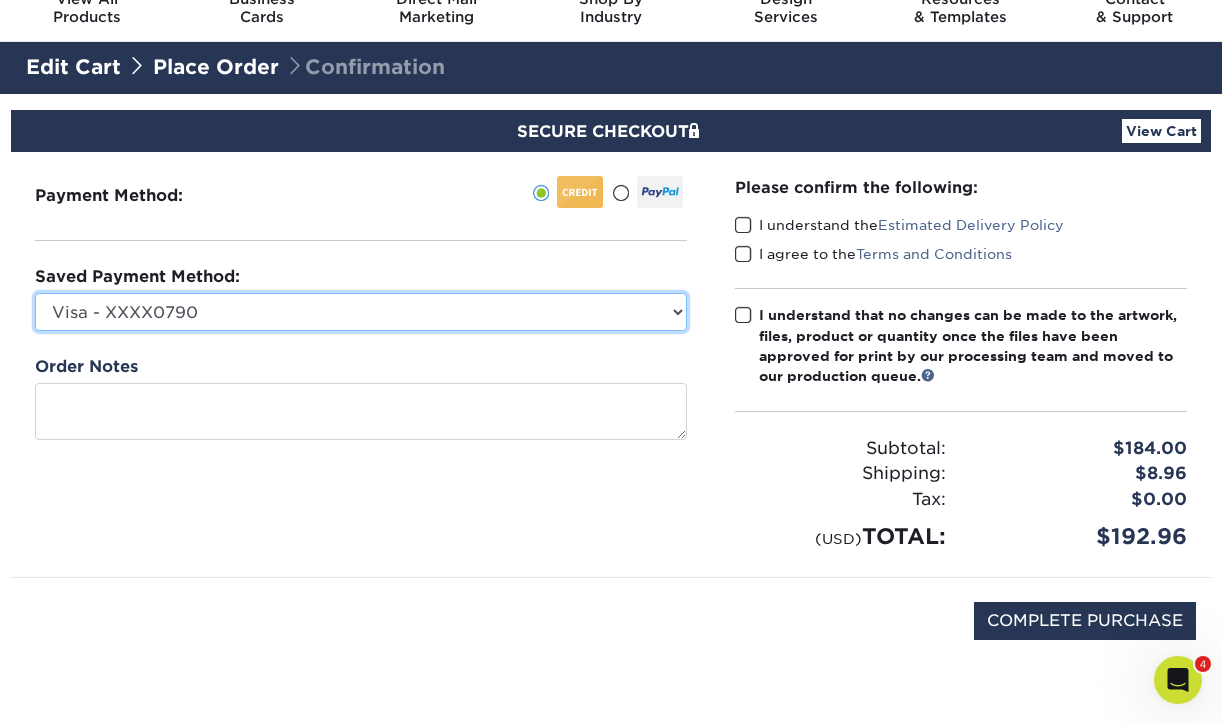 scroll, scrollTop: 97, scrollLeft: 0, axis: vertical 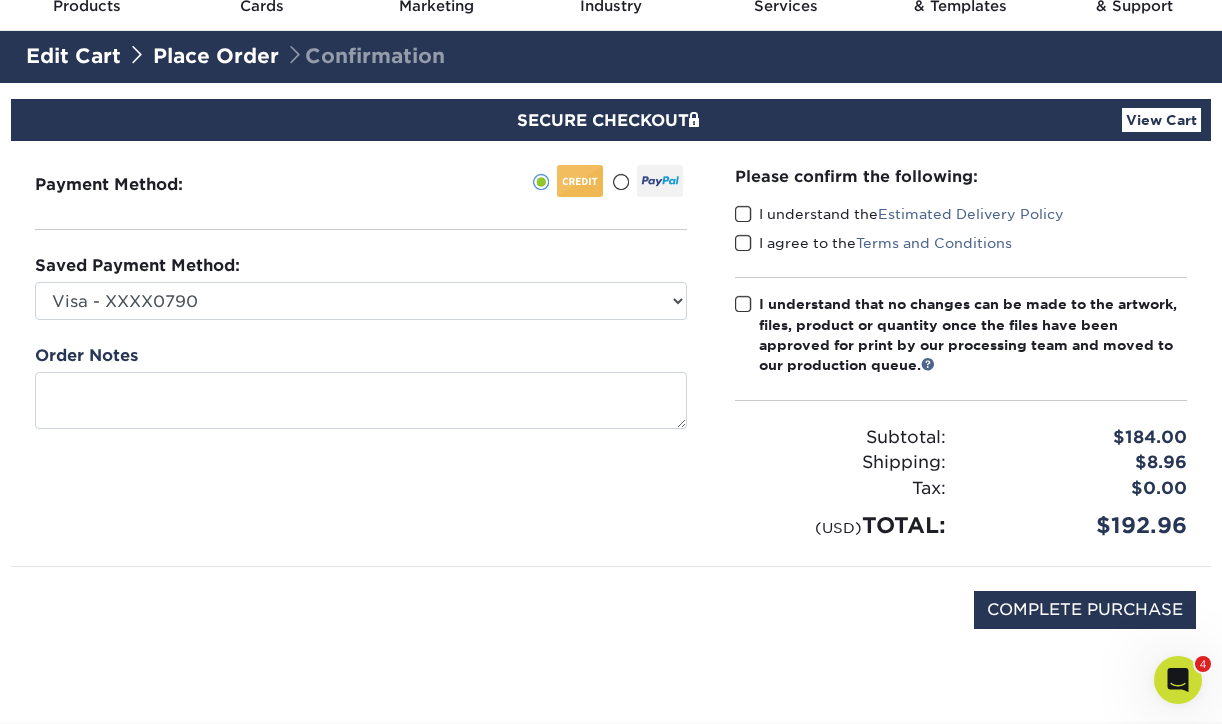 click at bounding box center (743, 304) 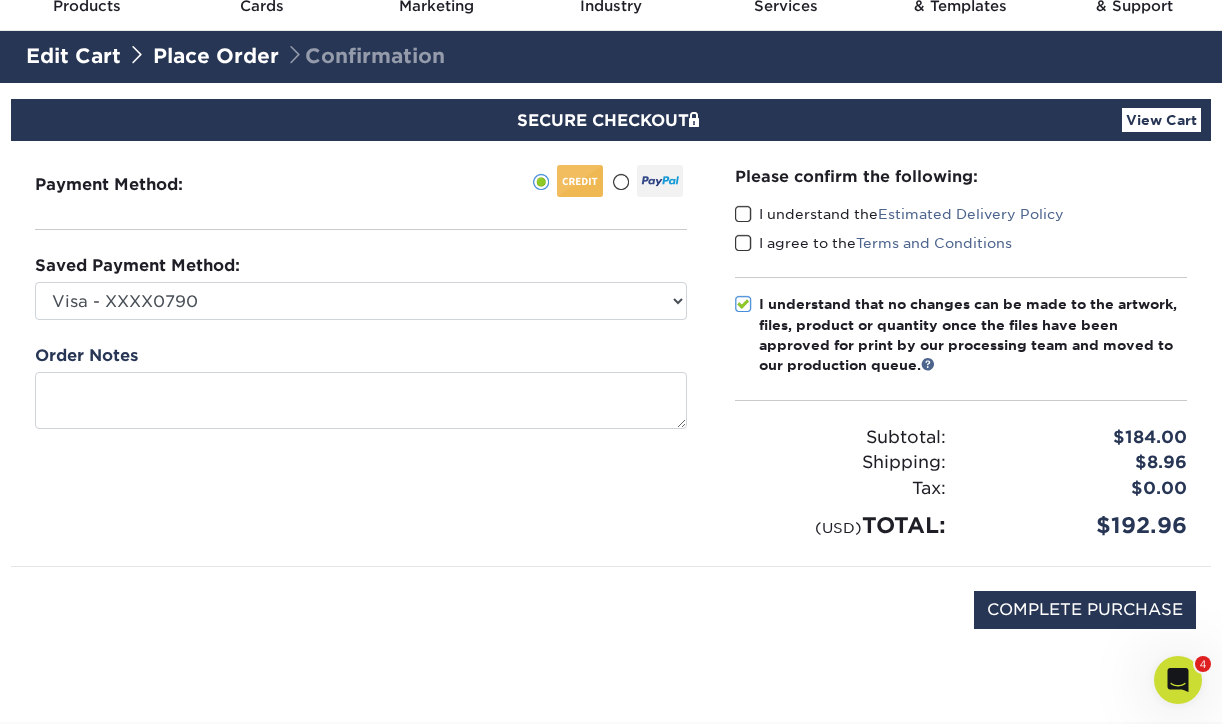 click at bounding box center (743, 243) 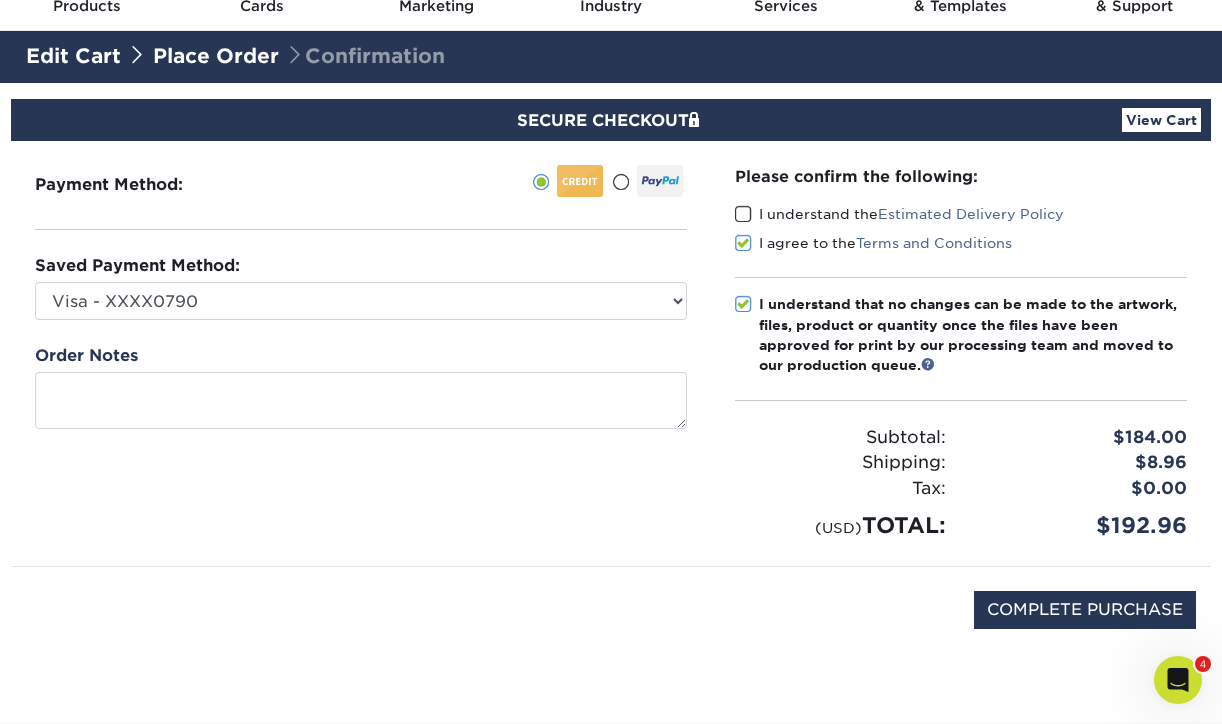 click on "I understand the  Estimated Delivery Policy" at bounding box center (899, 214) 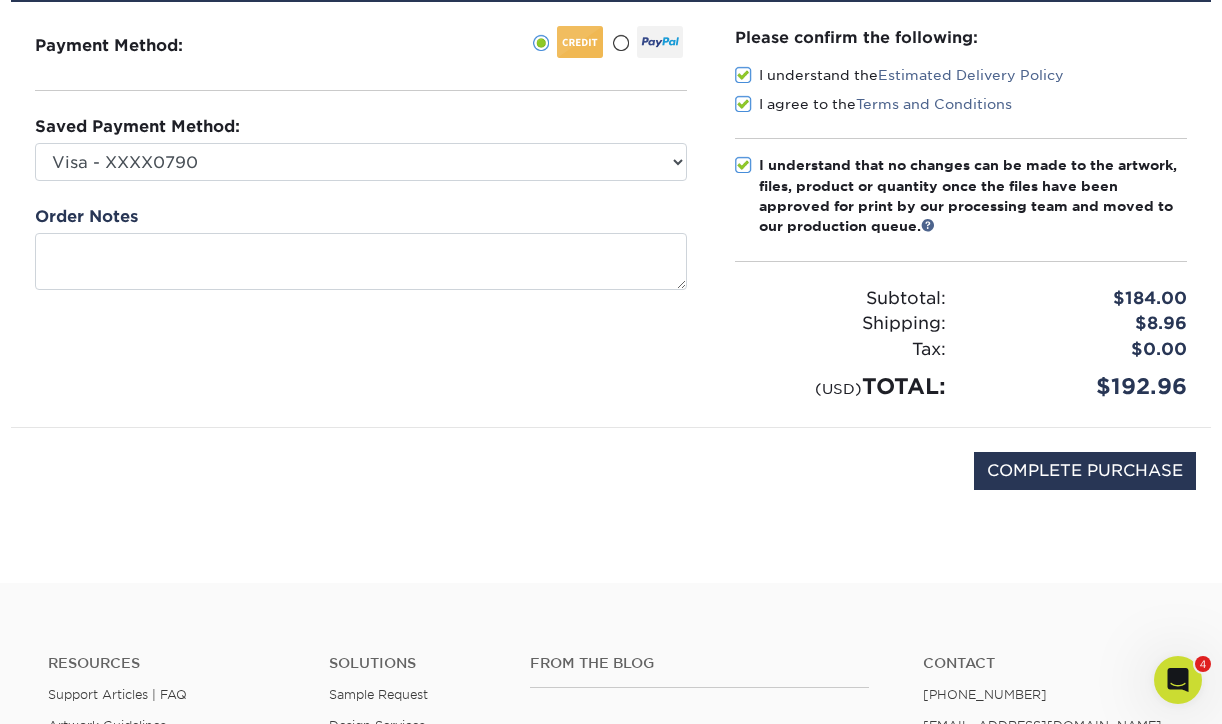 scroll, scrollTop: 240, scrollLeft: 0, axis: vertical 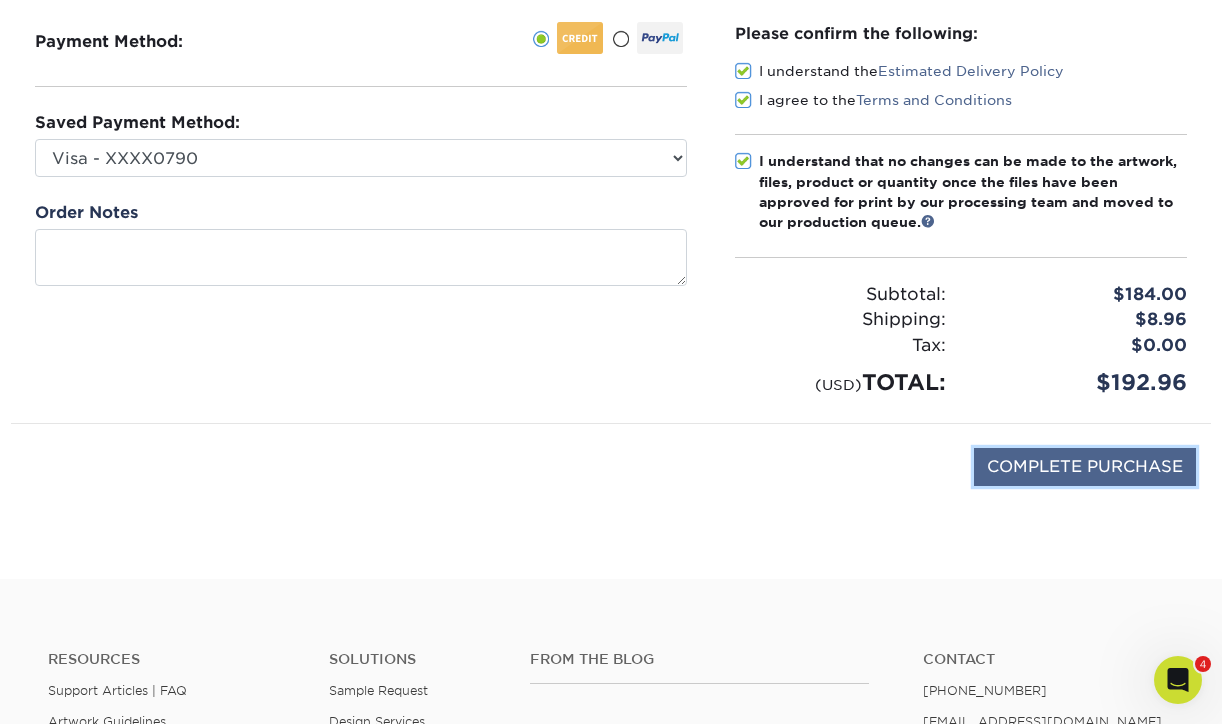 click on "COMPLETE PURCHASE" at bounding box center [1085, 467] 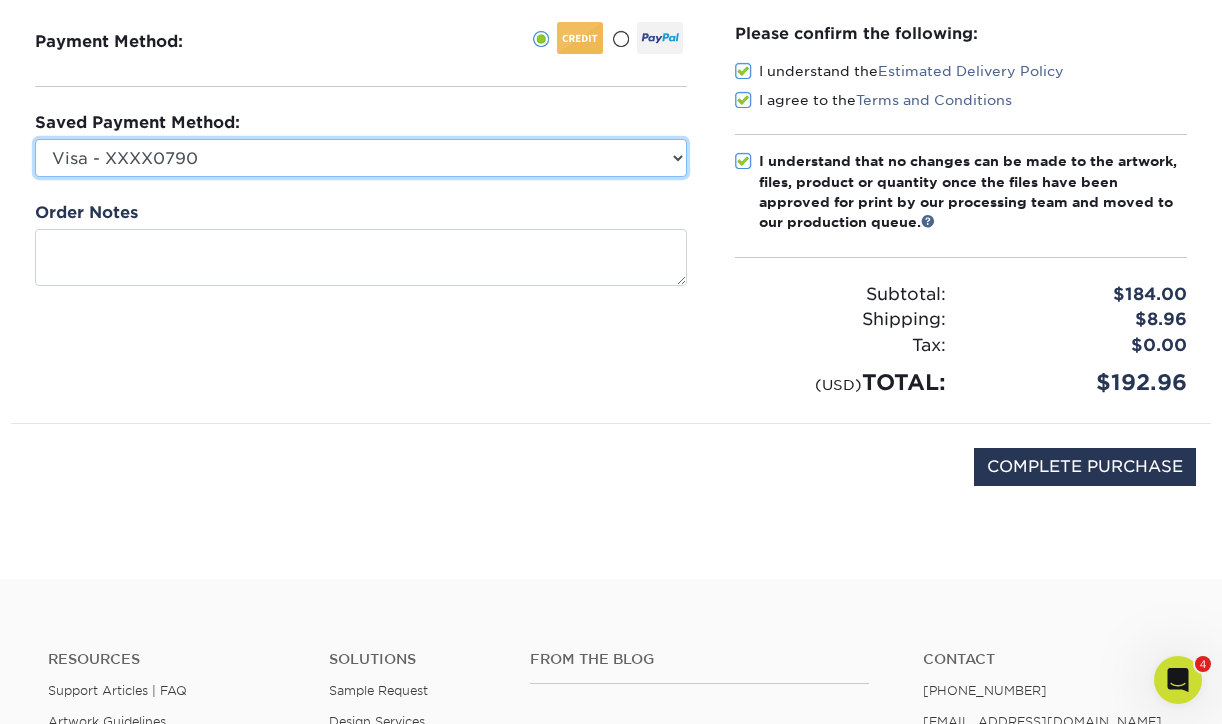 click on "Visa - XXXX1203 JJ Divvy - XXXX9516 Visa - XXXX0790 New Credit Card" at bounding box center (361, 158) 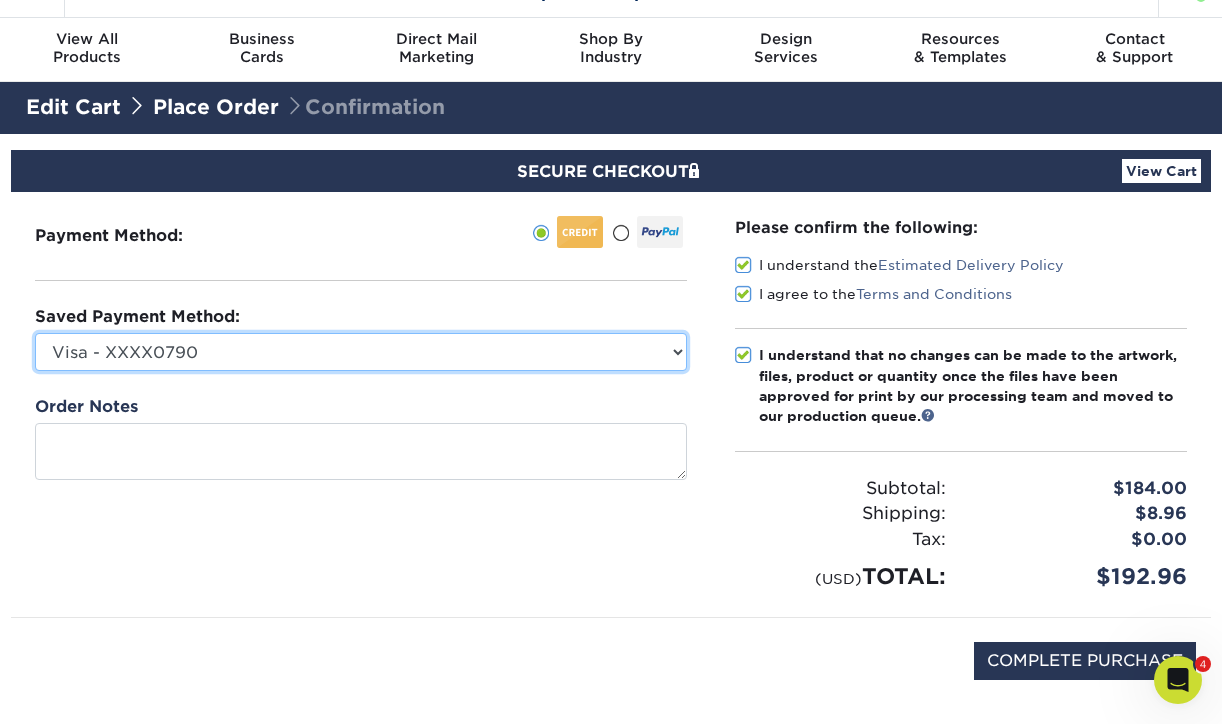 scroll, scrollTop: 96, scrollLeft: 0, axis: vertical 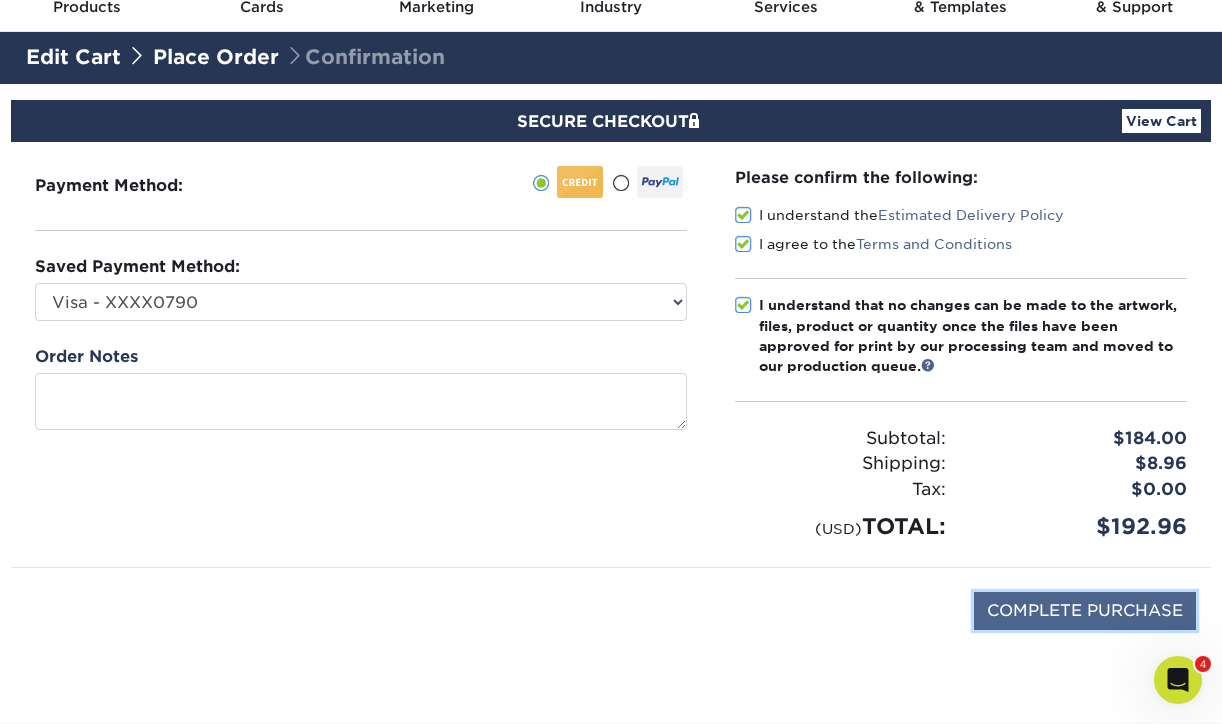 click on "COMPLETE PURCHASE" at bounding box center [1085, 611] 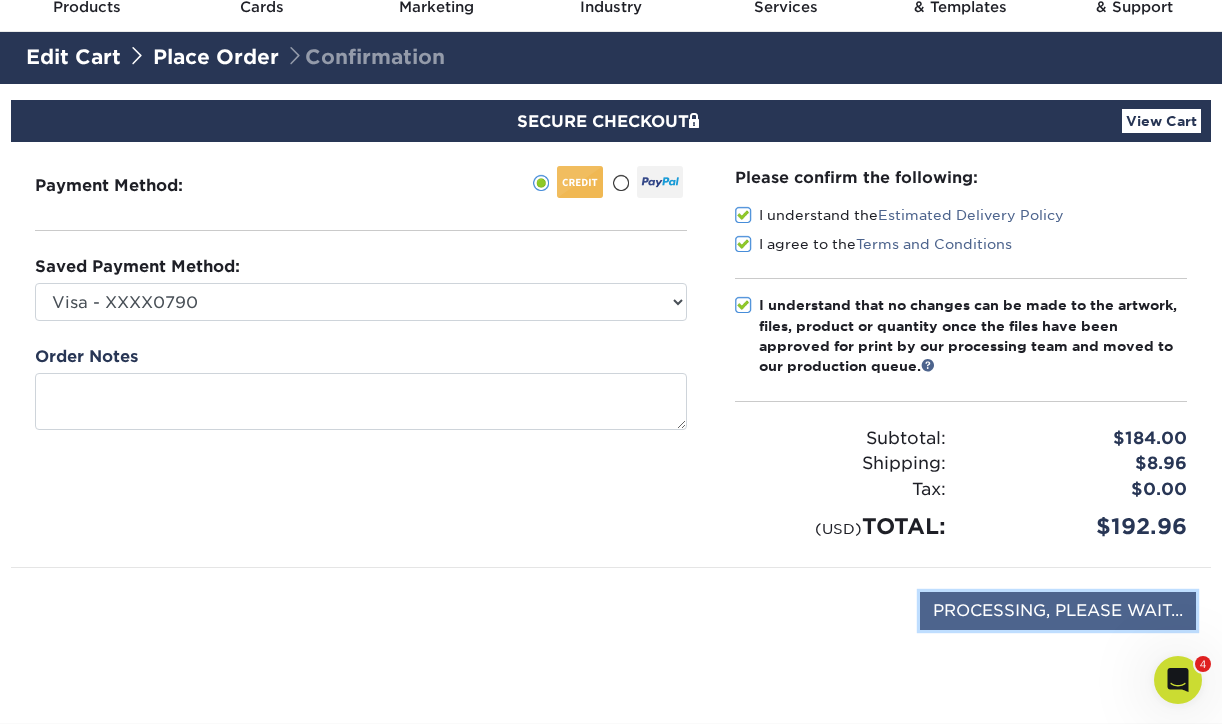 type on "COMPLETE PURCHASE" 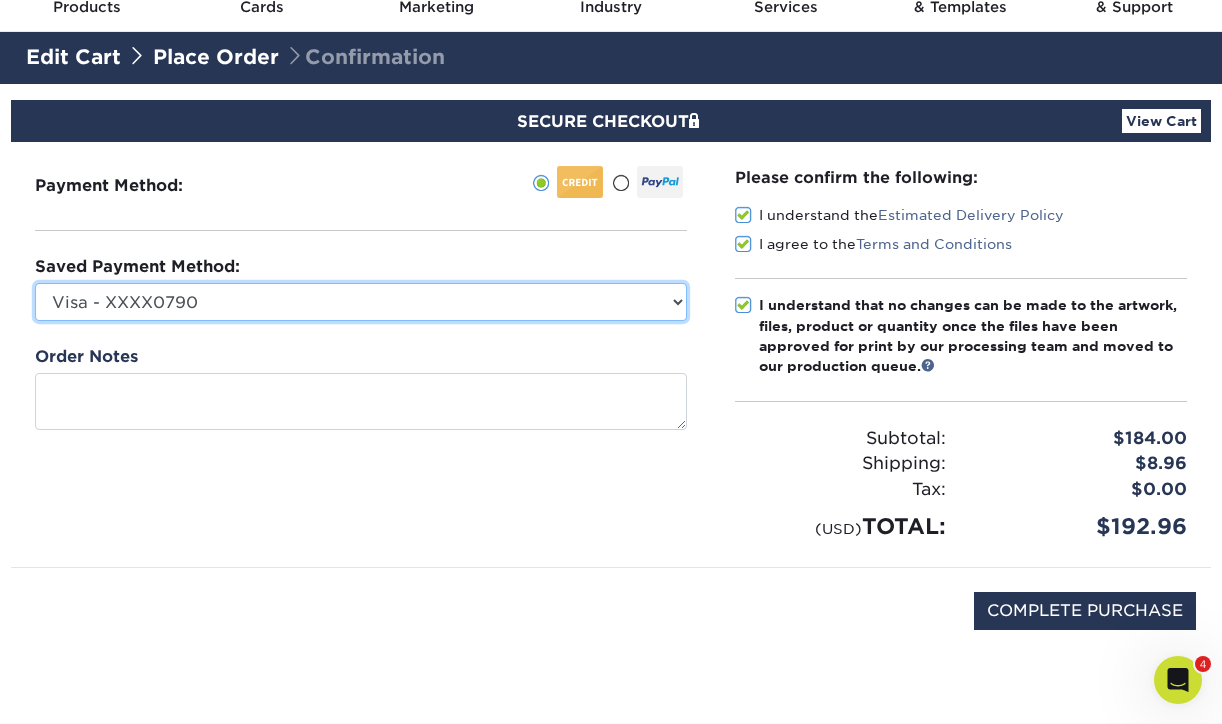 click on "Visa - XXXX1203 JJ Divvy - XXXX9516 Visa - XXXX0790 New Credit Card" at bounding box center [361, 302] 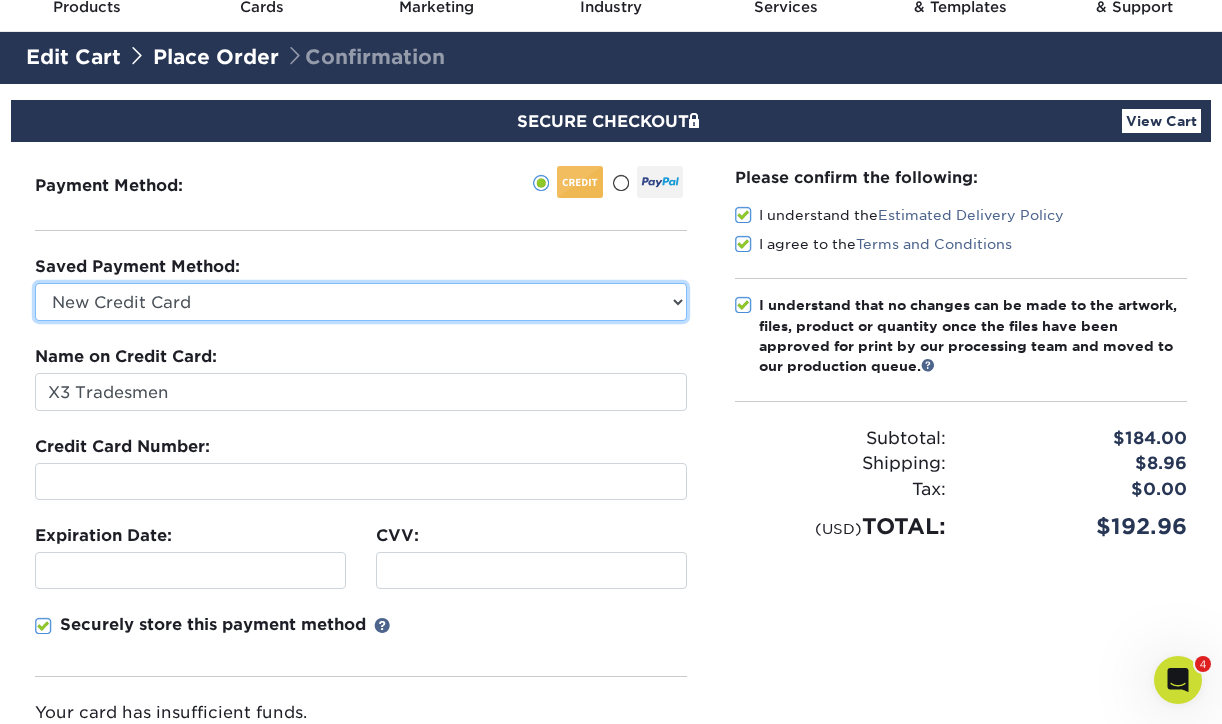 click on "Visa - XXXX1203 JJ Divvy - XXXX9516 Visa - XXXX0790 New Credit Card" at bounding box center [361, 302] 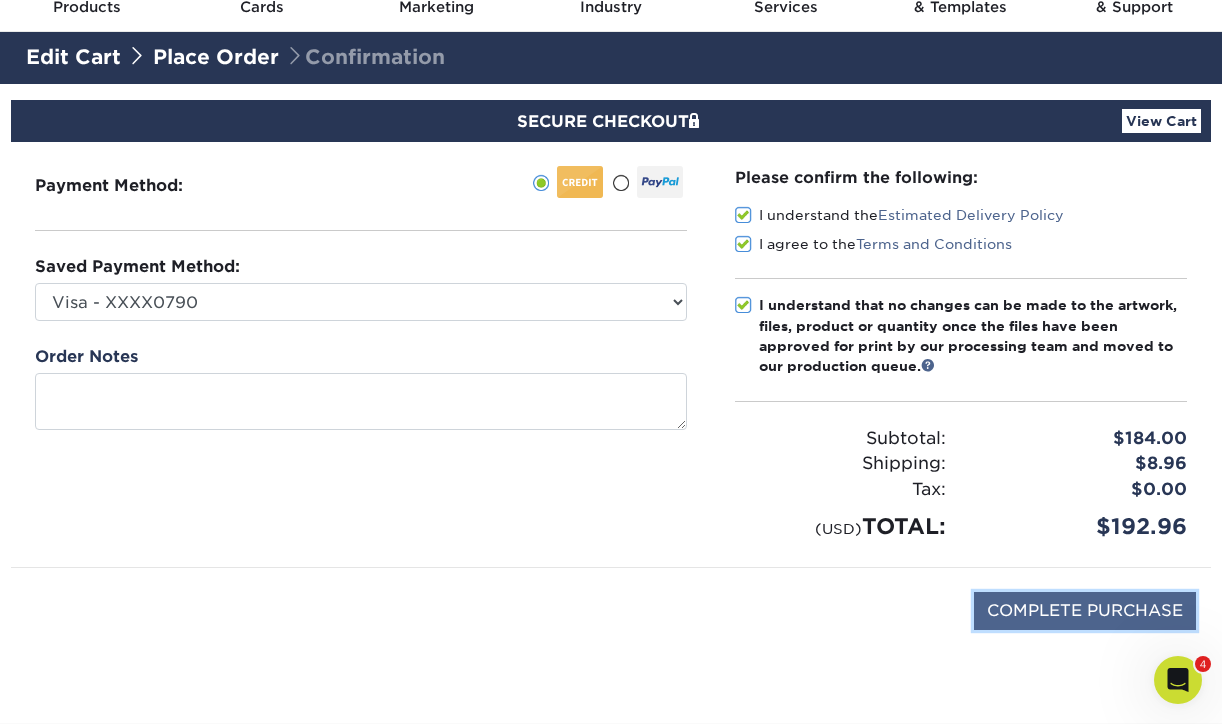 click on "COMPLETE PURCHASE" at bounding box center (1085, 611) 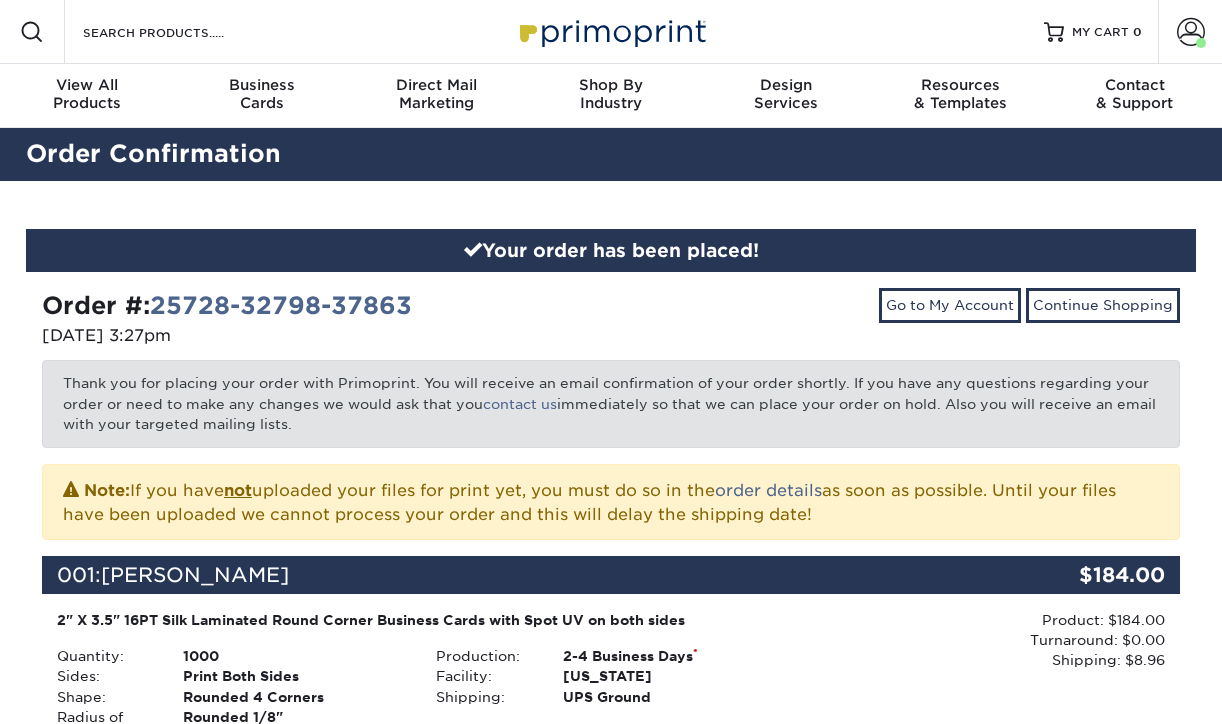 scroll, scrollTop: 0, scrollLeft: 0, axis: both 